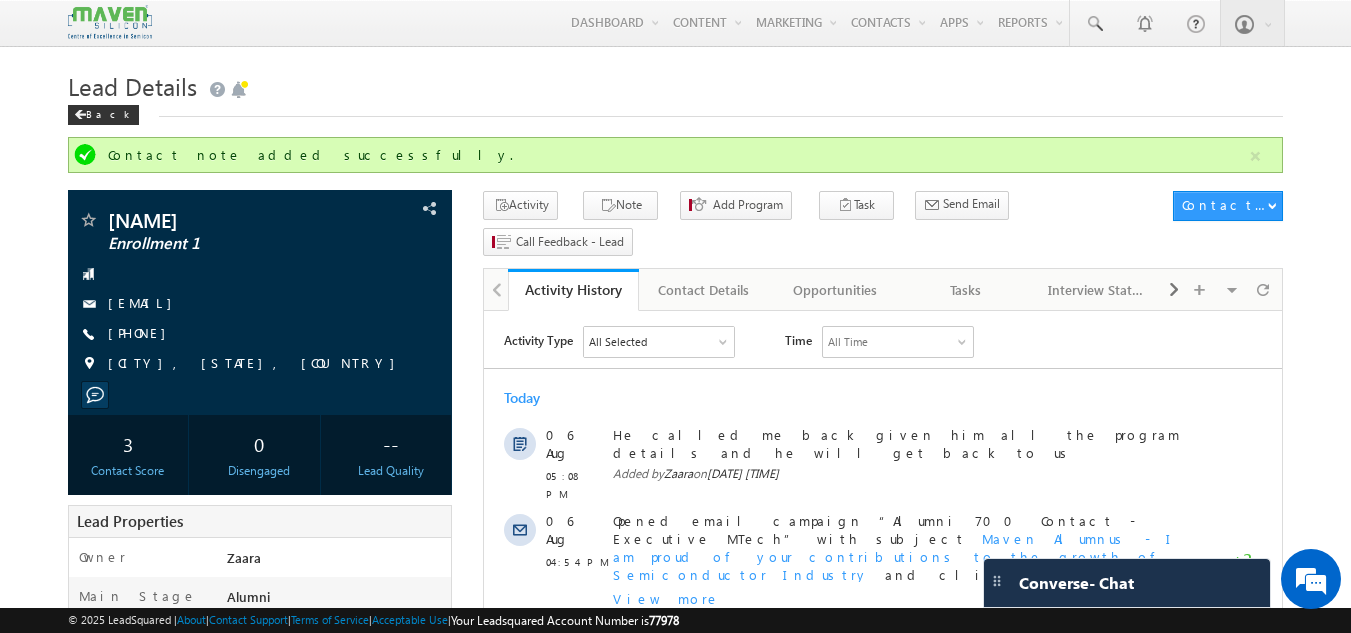 scroll, scrollTop: 0, scrollLeft: 0, axis: both 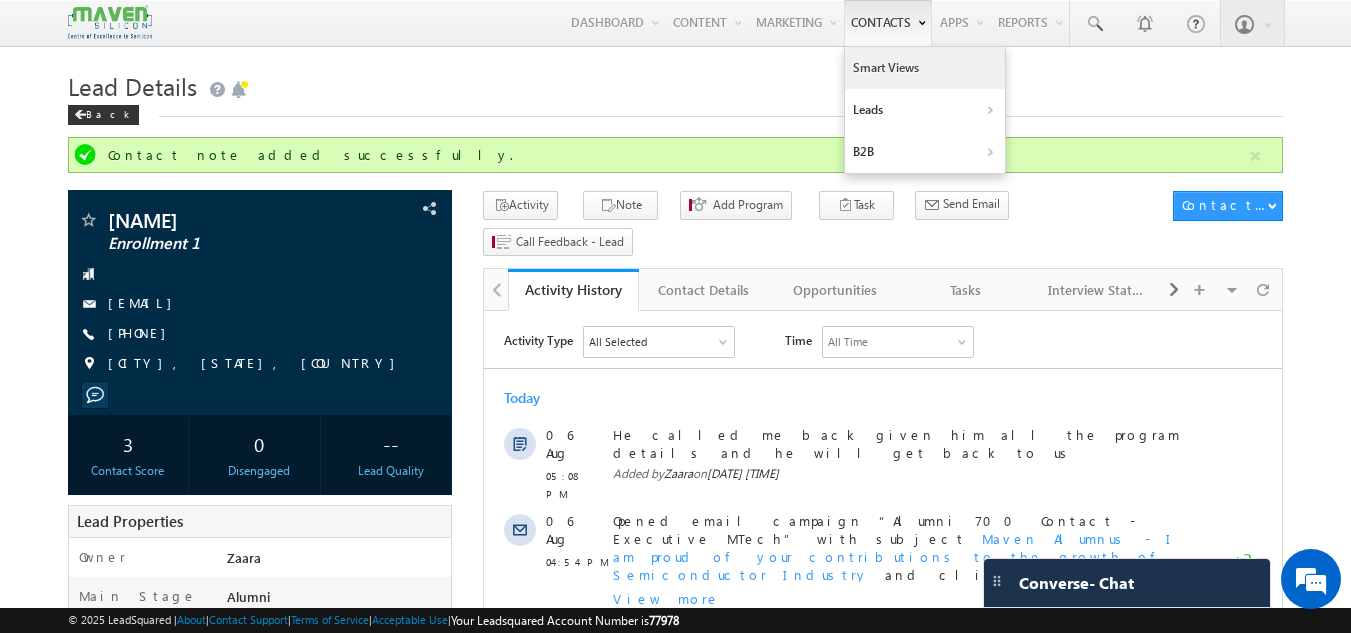 click on "Smart Views" at bounding box center [925, 68] 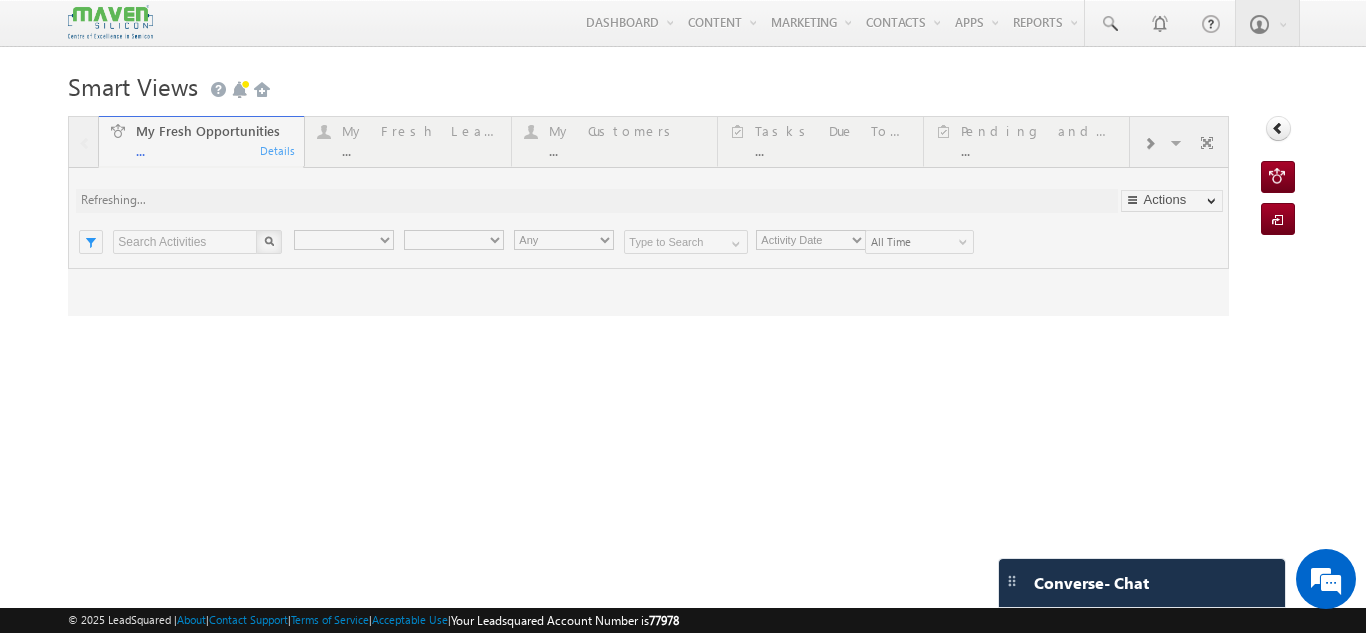scroll, scrollTop: 0, scrollLeft: 0, axis: both 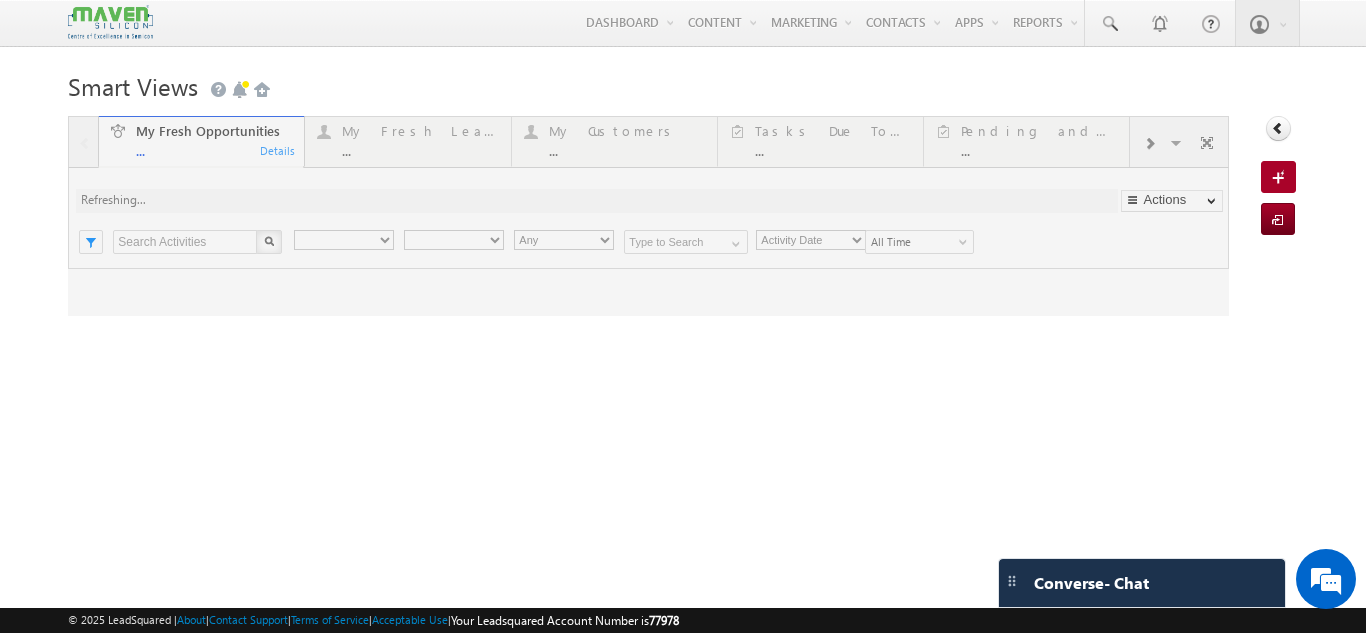 type on "Current User" 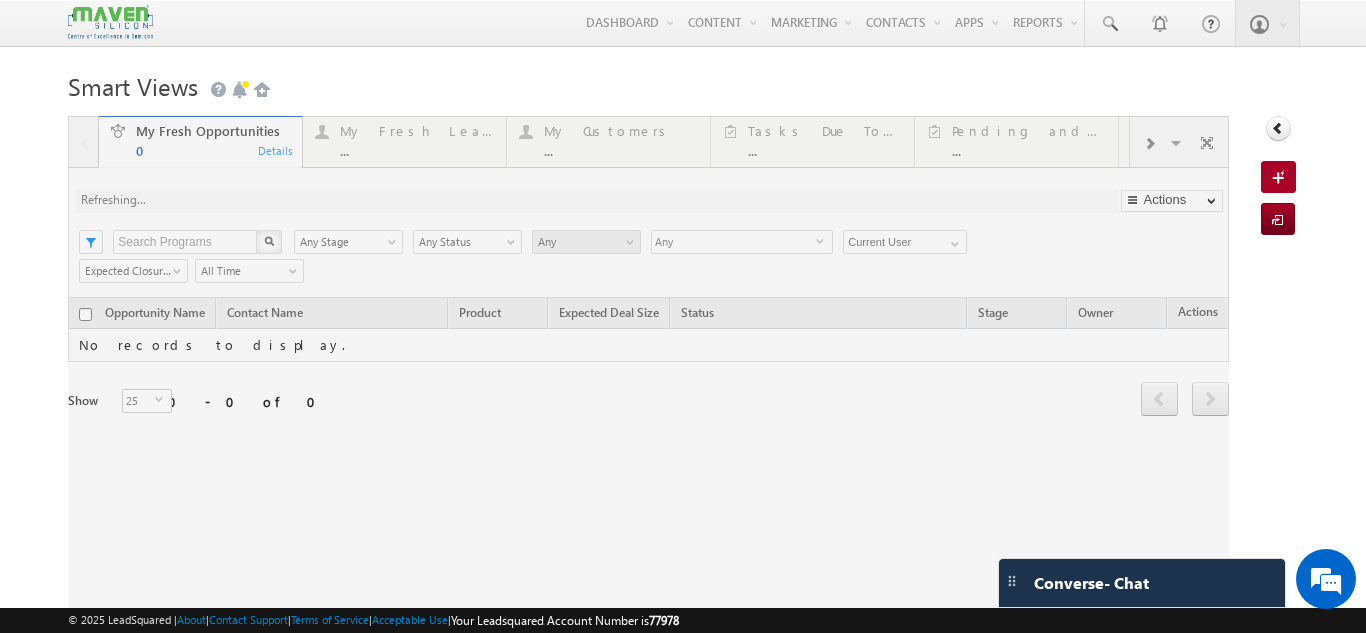 click at bounding box center [648, 372] 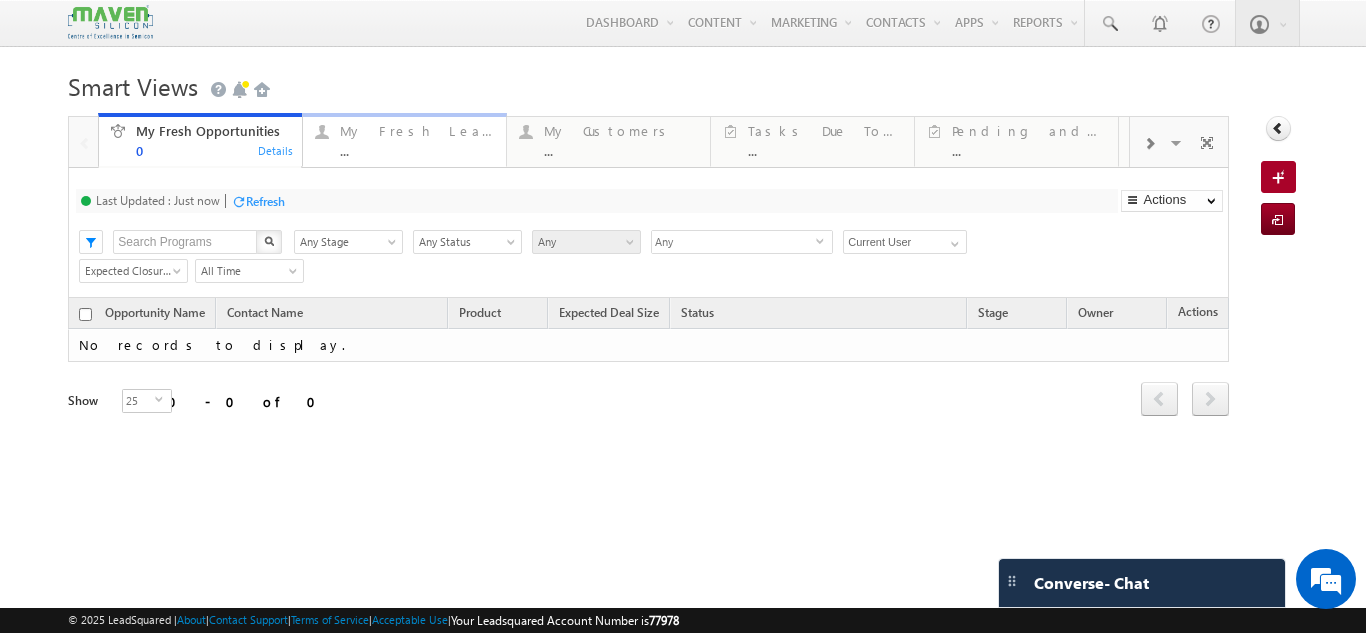 click on "..." at bounding box center [417, 150] 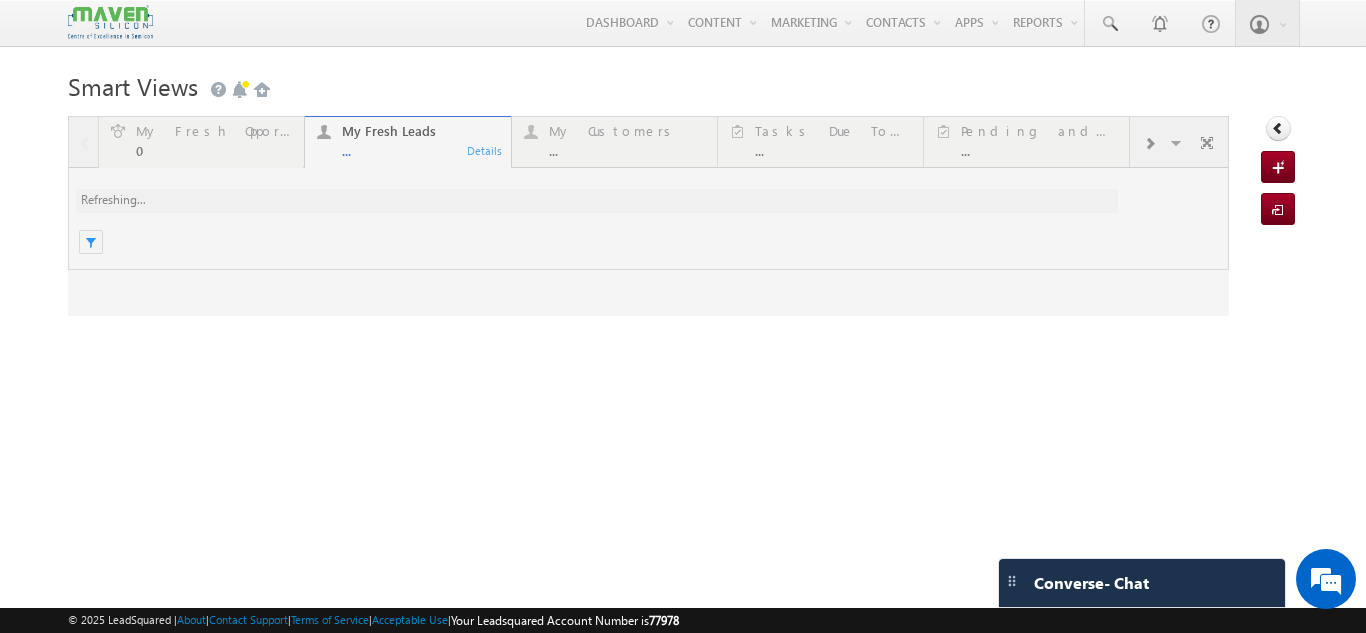 scroll, scrollTop: 0, scrollLeft: 0, axis: both 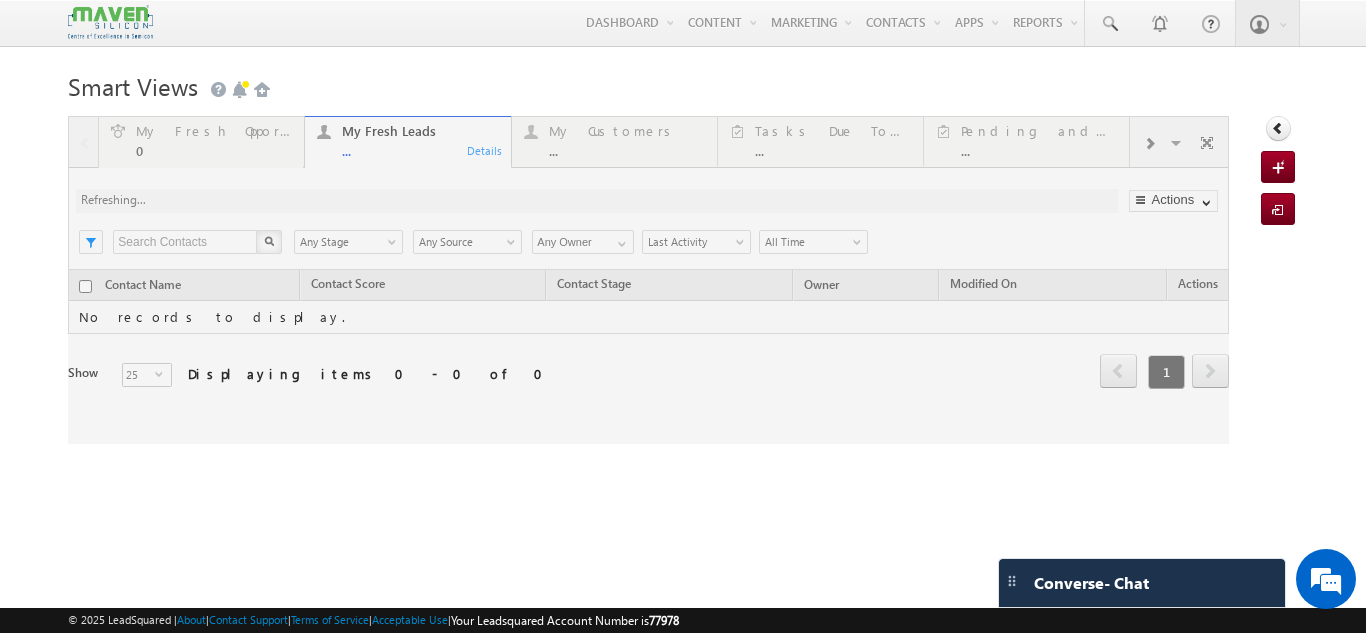 click at bounding box center (648, 280) 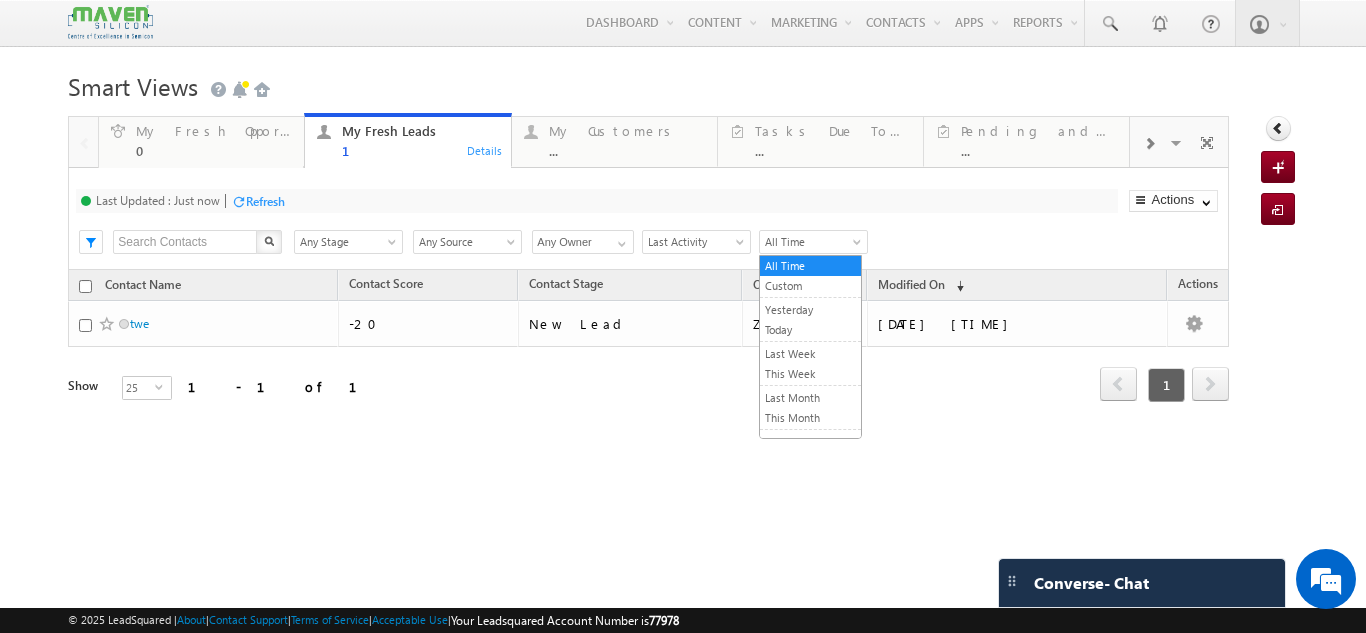 click on "All Time" at bounding box center (810, 242) 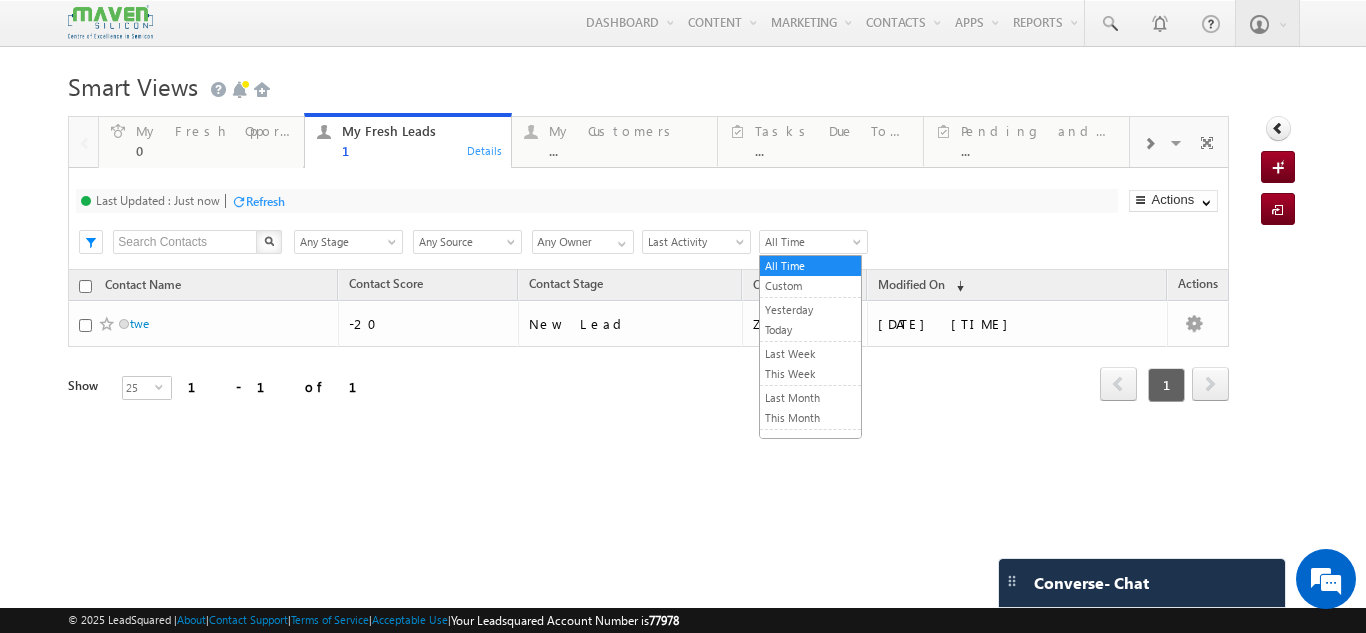 click on "Last Updated : Just now Refresh Refreshing..." at bounding box center (596, 201) 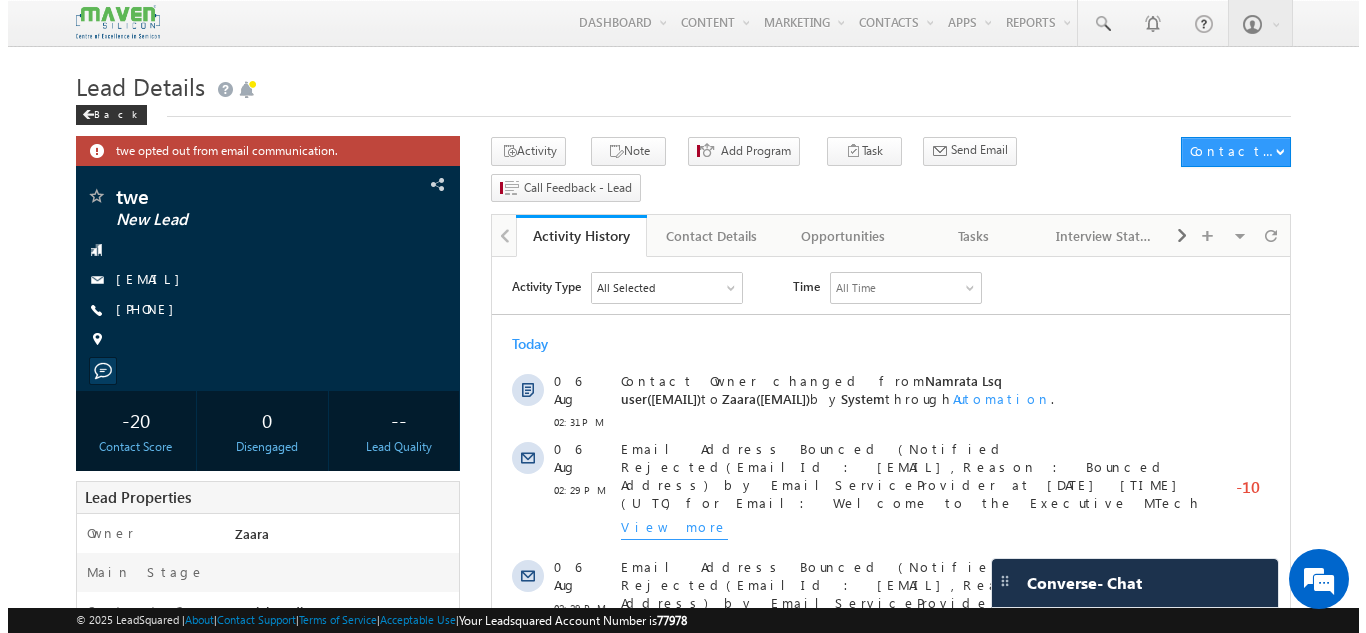 scroll, scrollTop: 0, scrollLeft: 0, axis: both 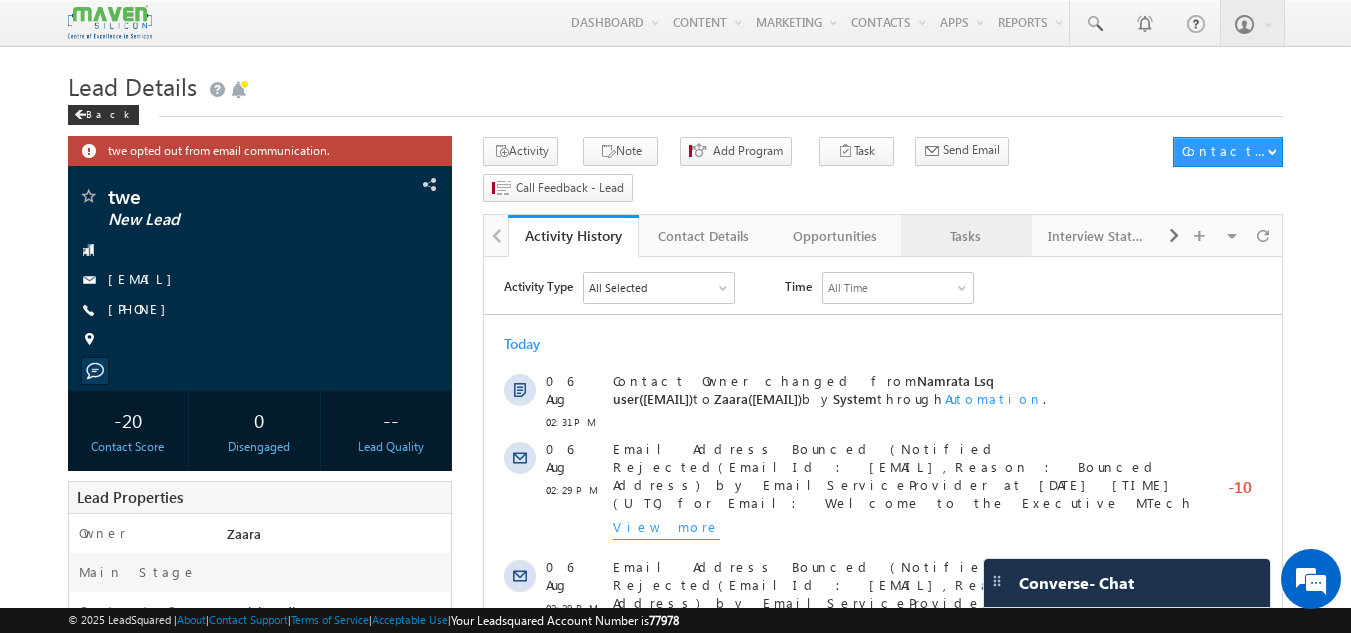 click on "Tasks" at bounding box center [965, 236] 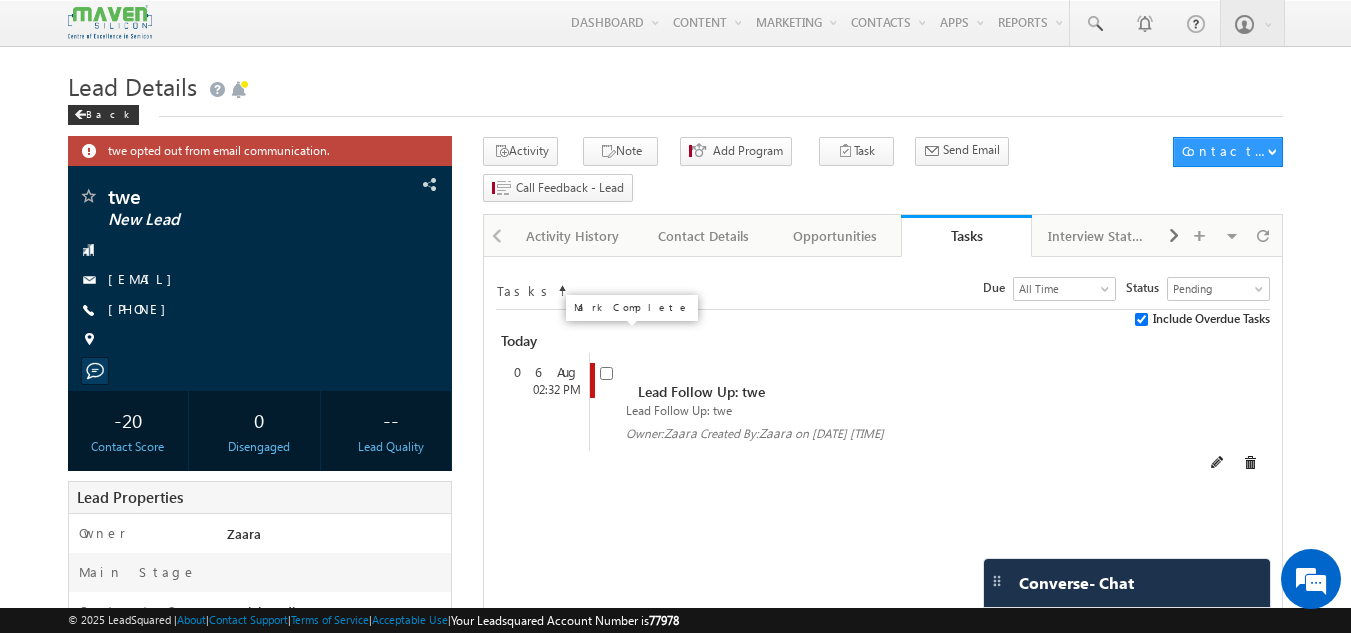click at bounding box center [606, 373] 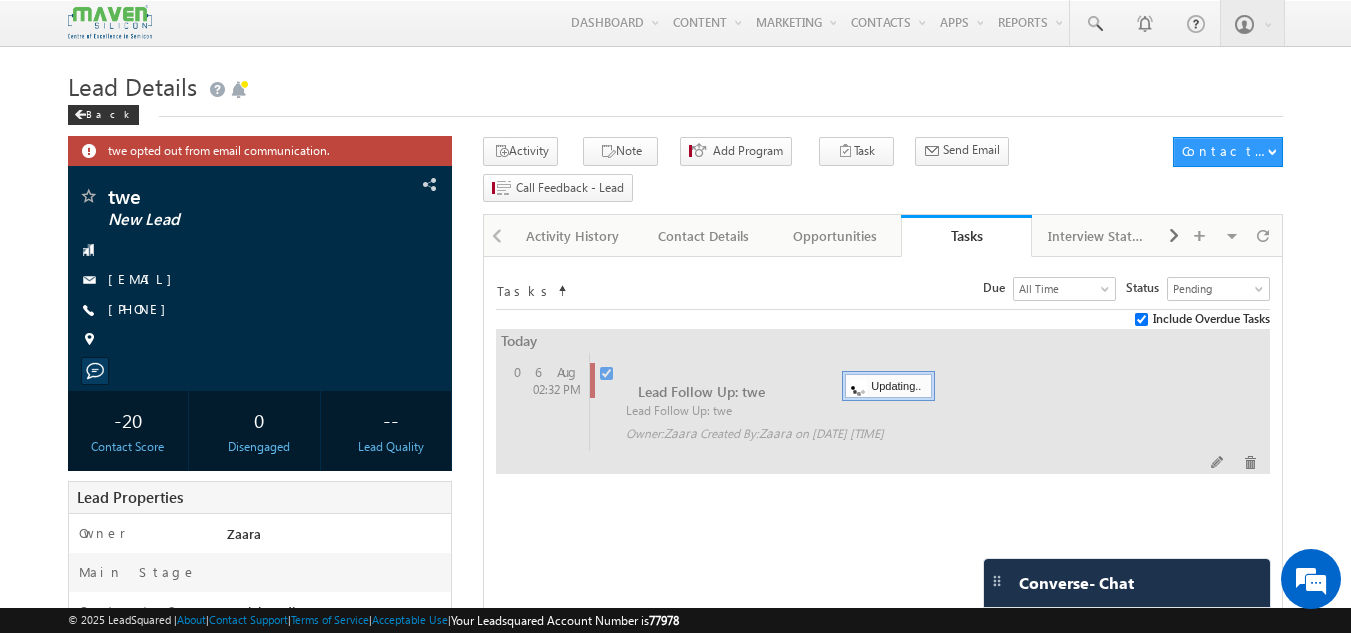 checkbox on "false" 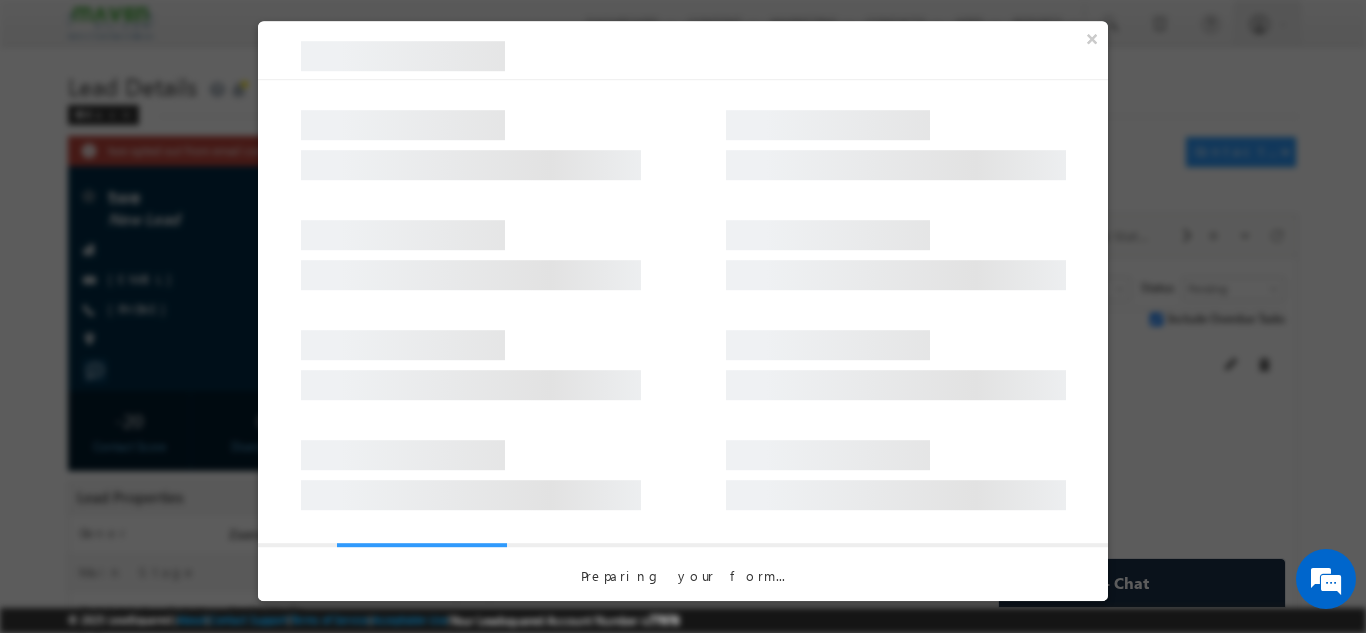 scroll, scrollTop: 0, scrollLeft: 0, axis: both 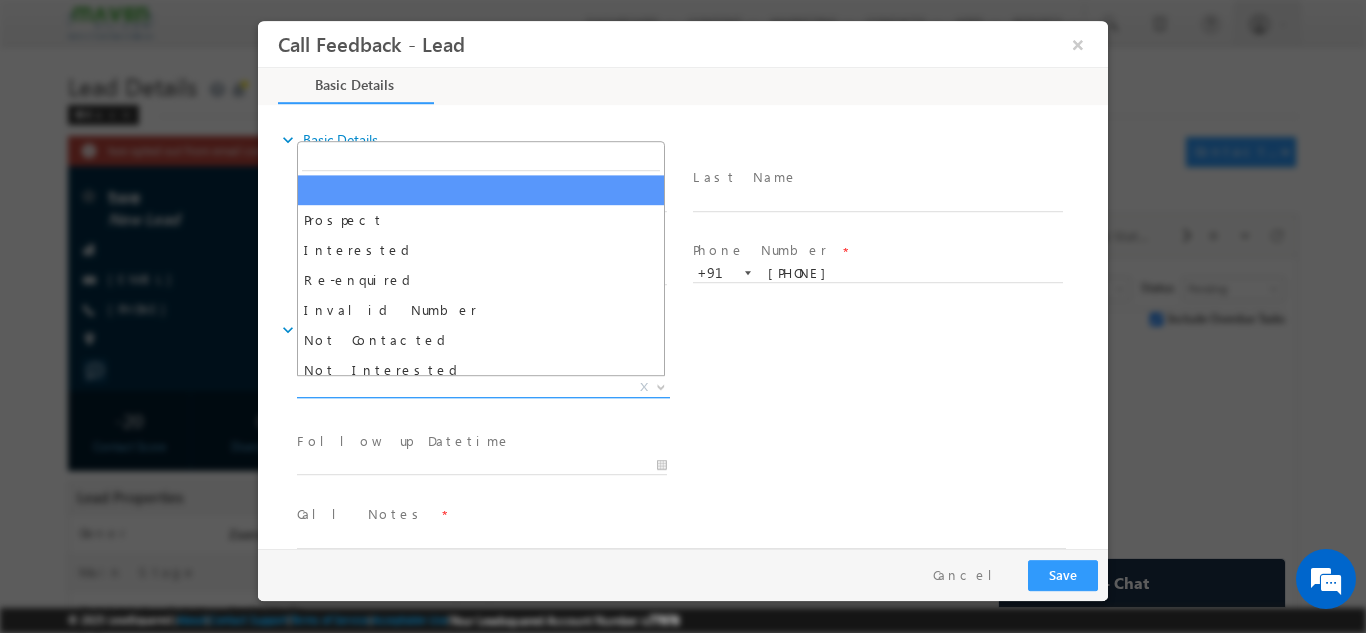 click on "X" at bounding box center (483, 387) 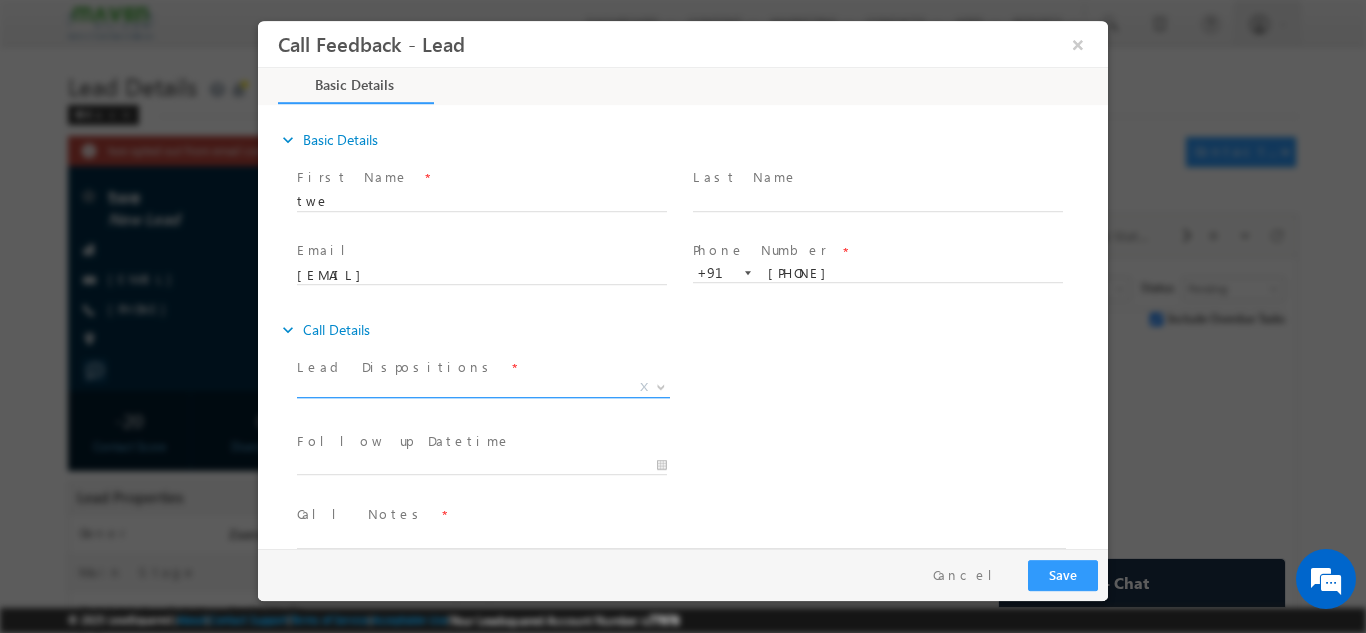 click on "X" at bounding box center (483, 387) 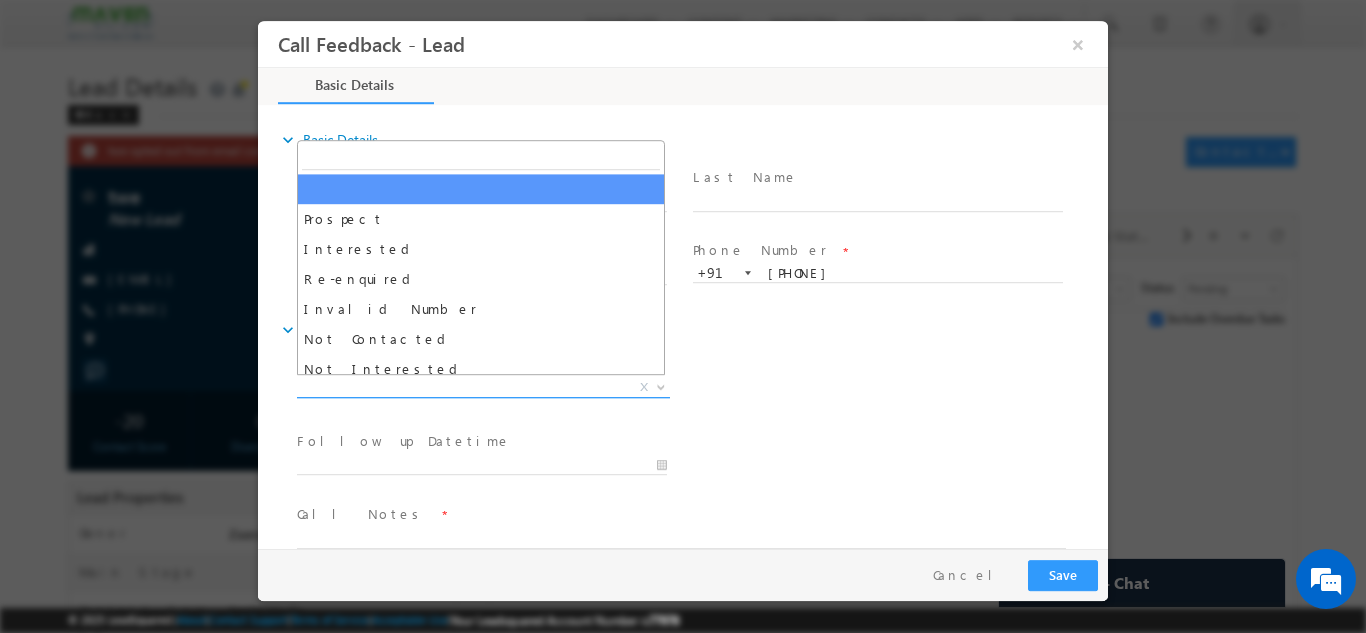 click on "X" at bounding box center (483, 387) 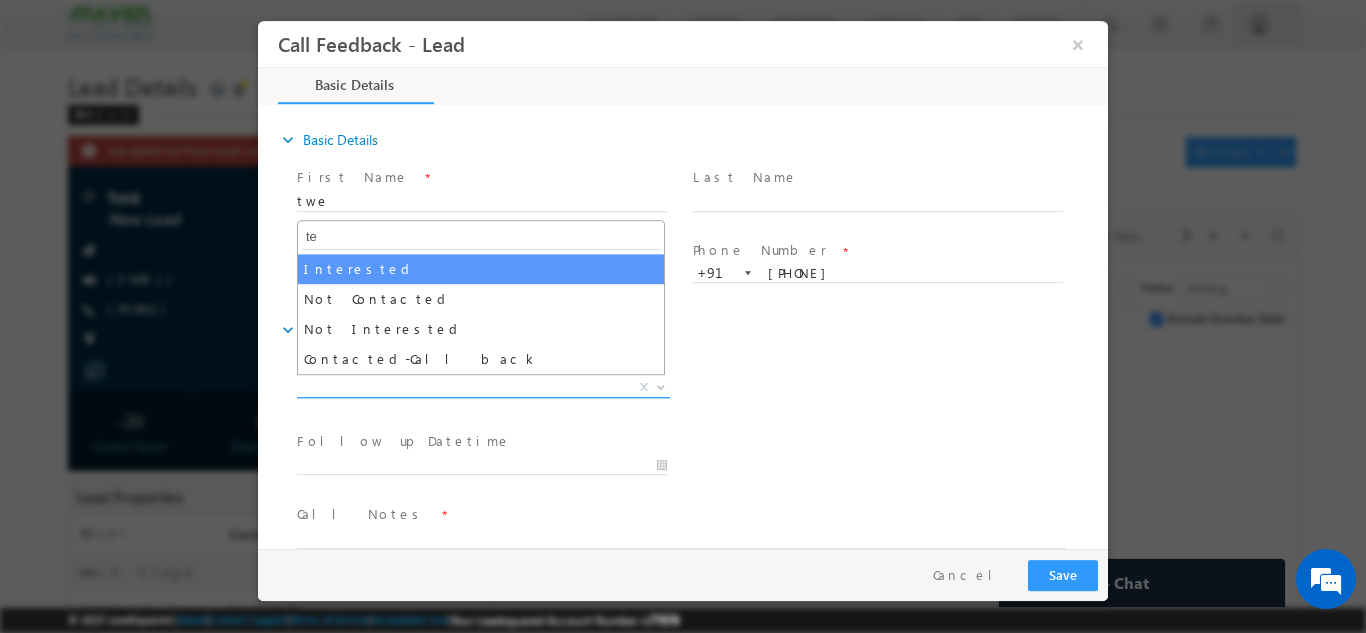 type on "t" 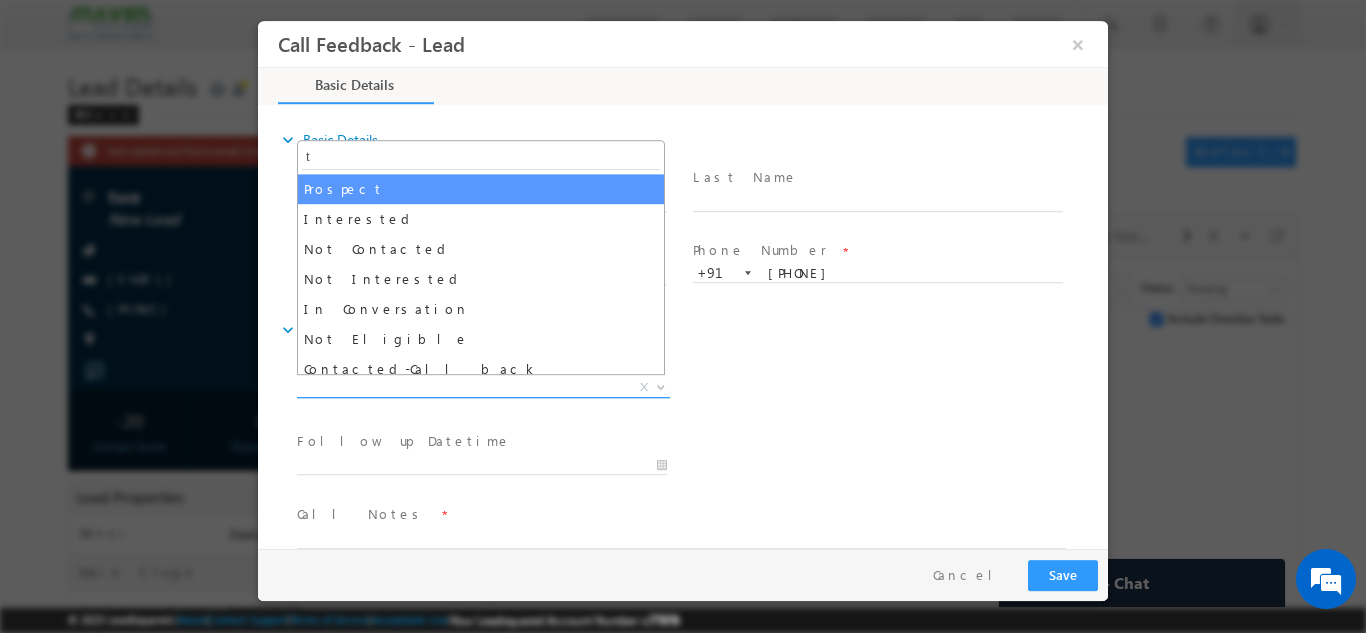 type 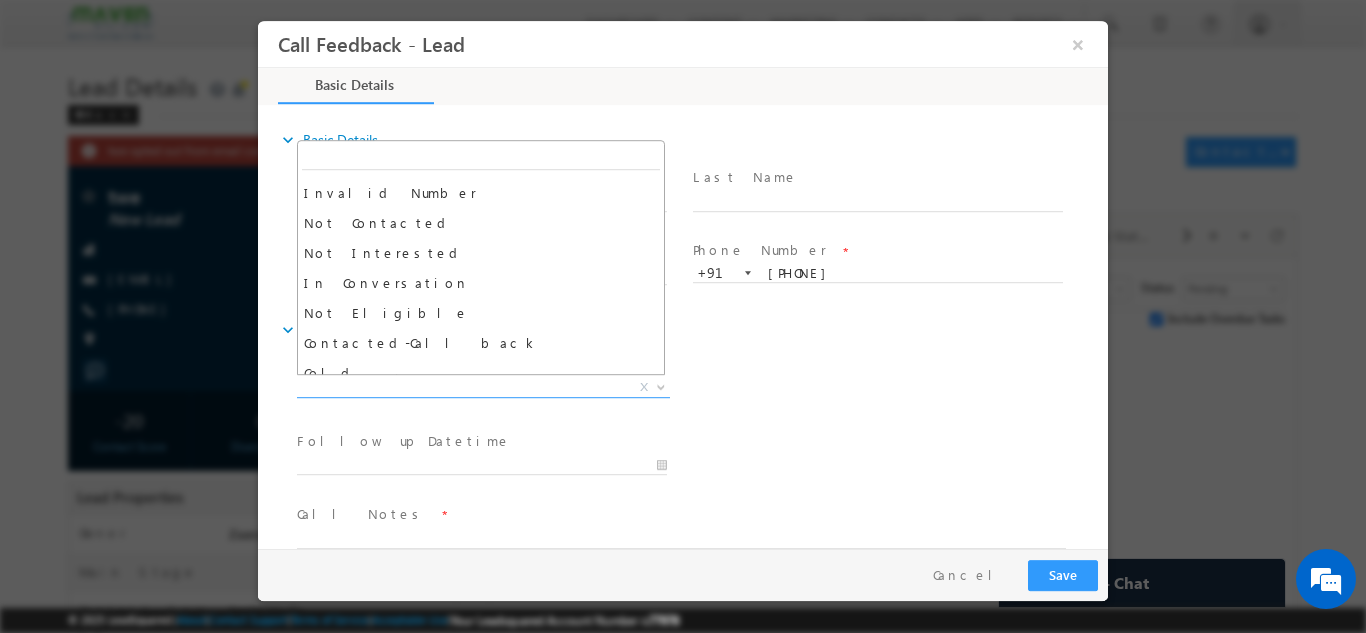 scroll, scrollTop: 122, scrollLeft: 0, axis: vertical 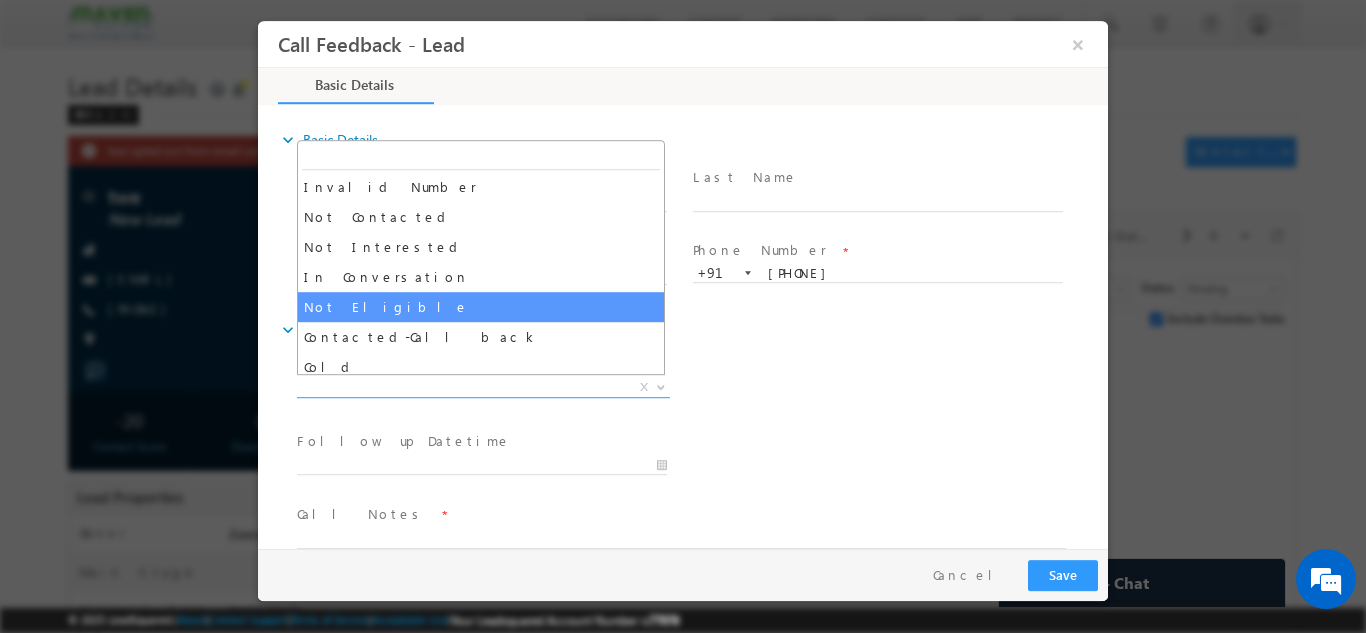 select on "Not Eligible" 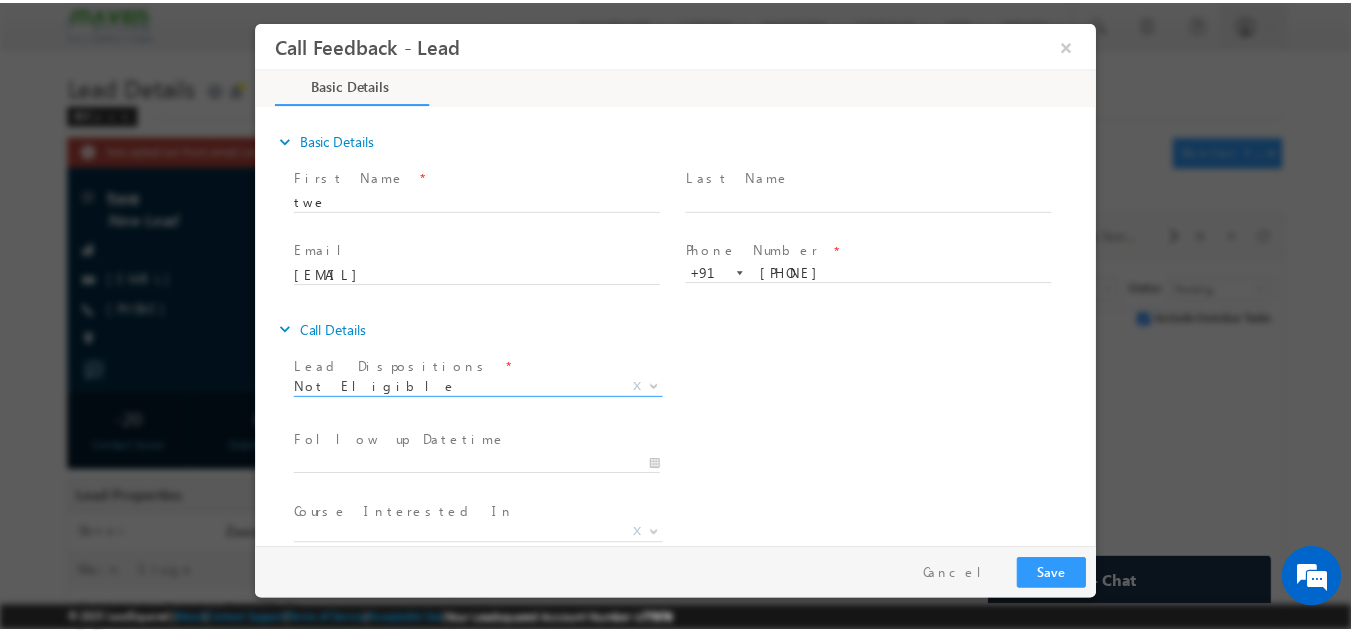scroll, scrollTop: 106, scrollLeft: 0, axis: vertical 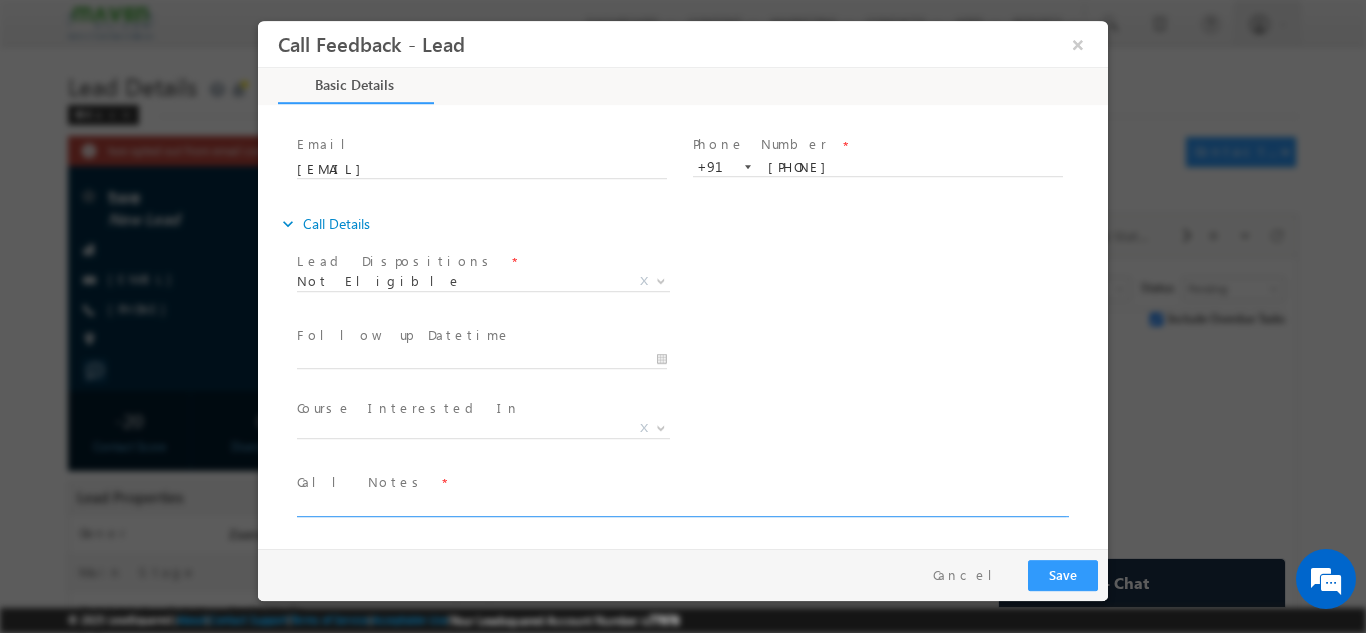 click at bounding box center (681, 504) 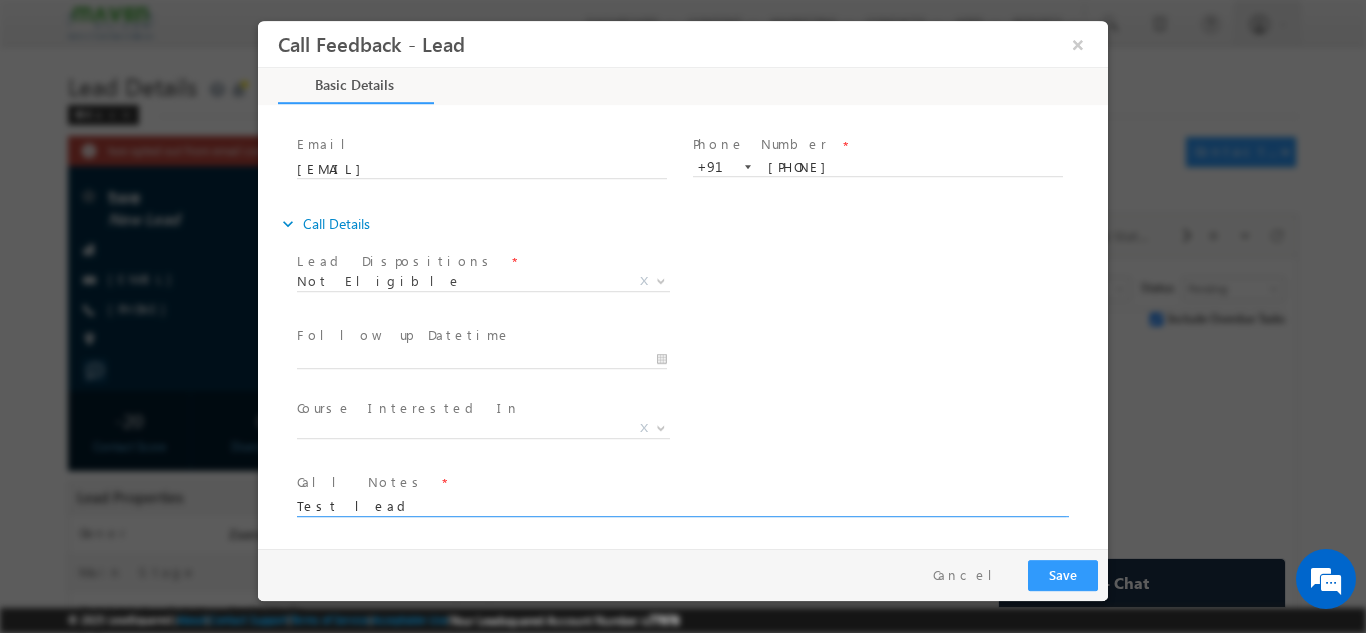 type on "Test lead" 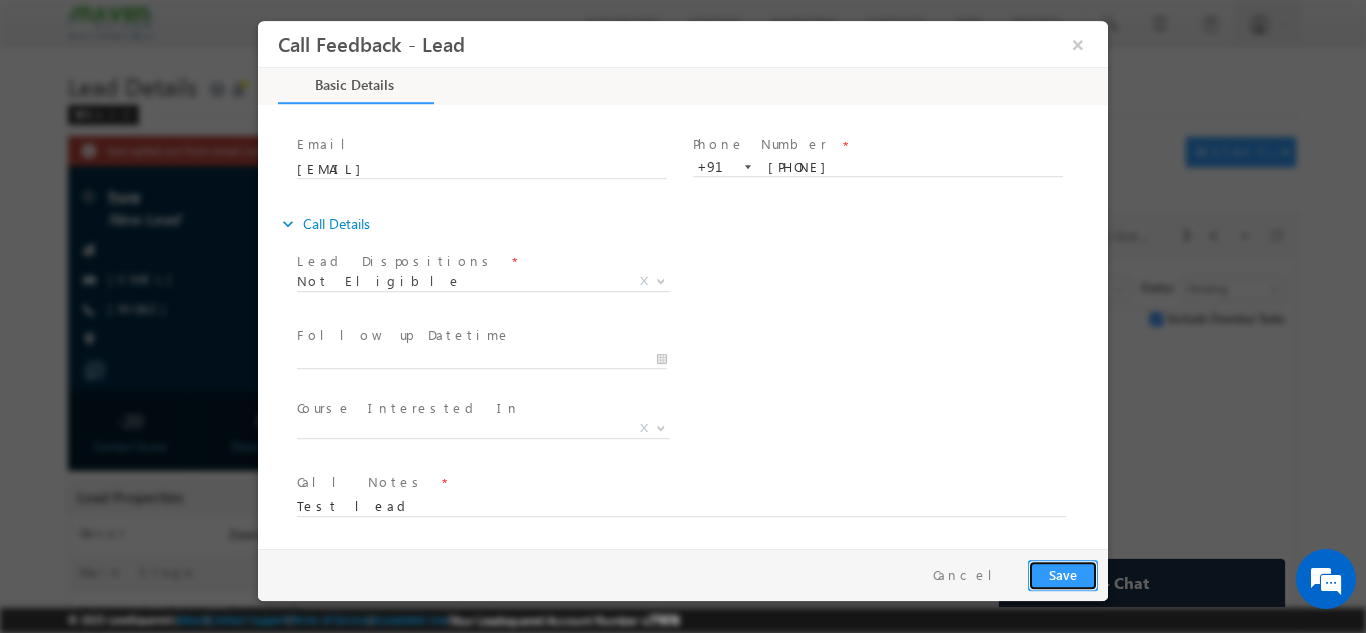 click on "Save" at bounding box center [1063, 574] 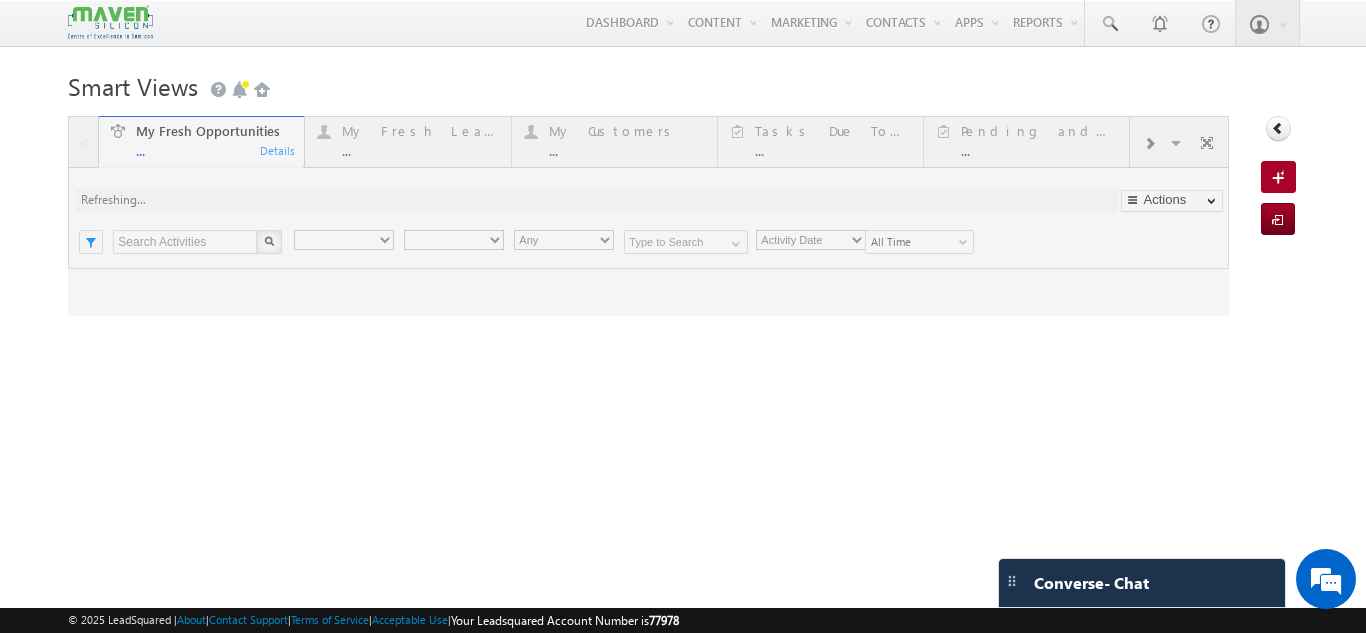 scroll, scrollTop: 0, scrollLeft: 0, axis: both 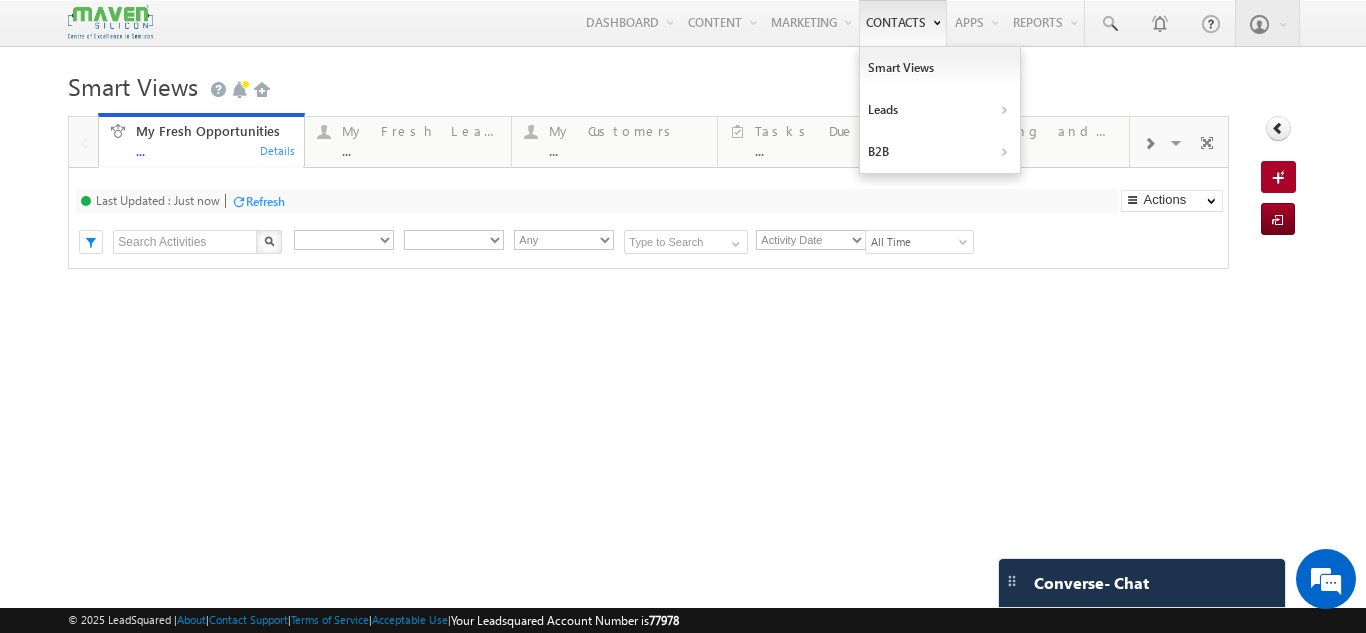 type on "Current User" 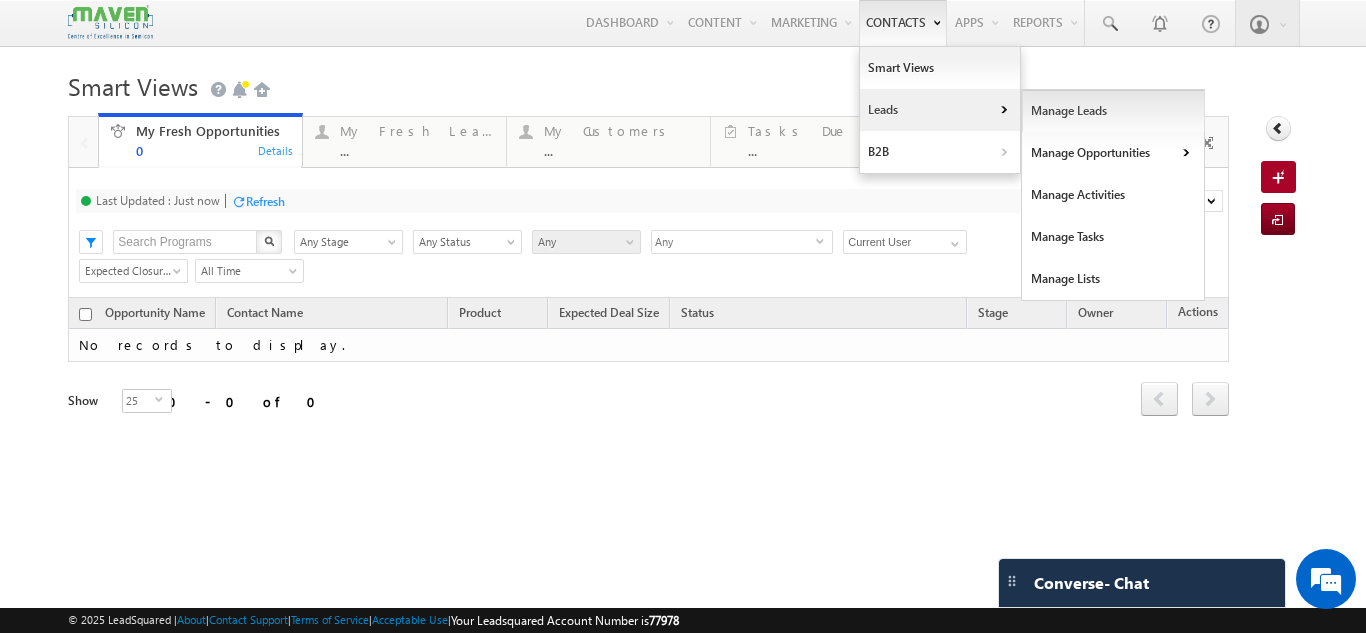 click on "Manage Leads" at bounding box center [1113, 111] 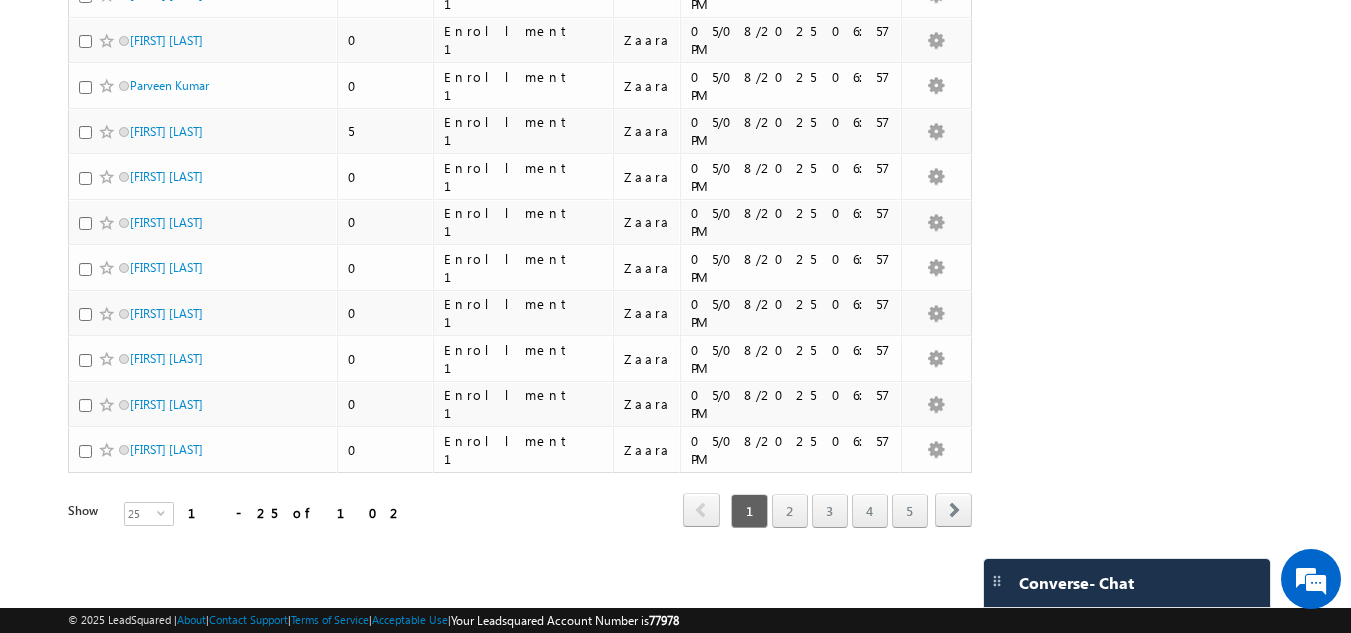 scroll, scrollTop: 914, scrollLeft: 0, axis: vertical 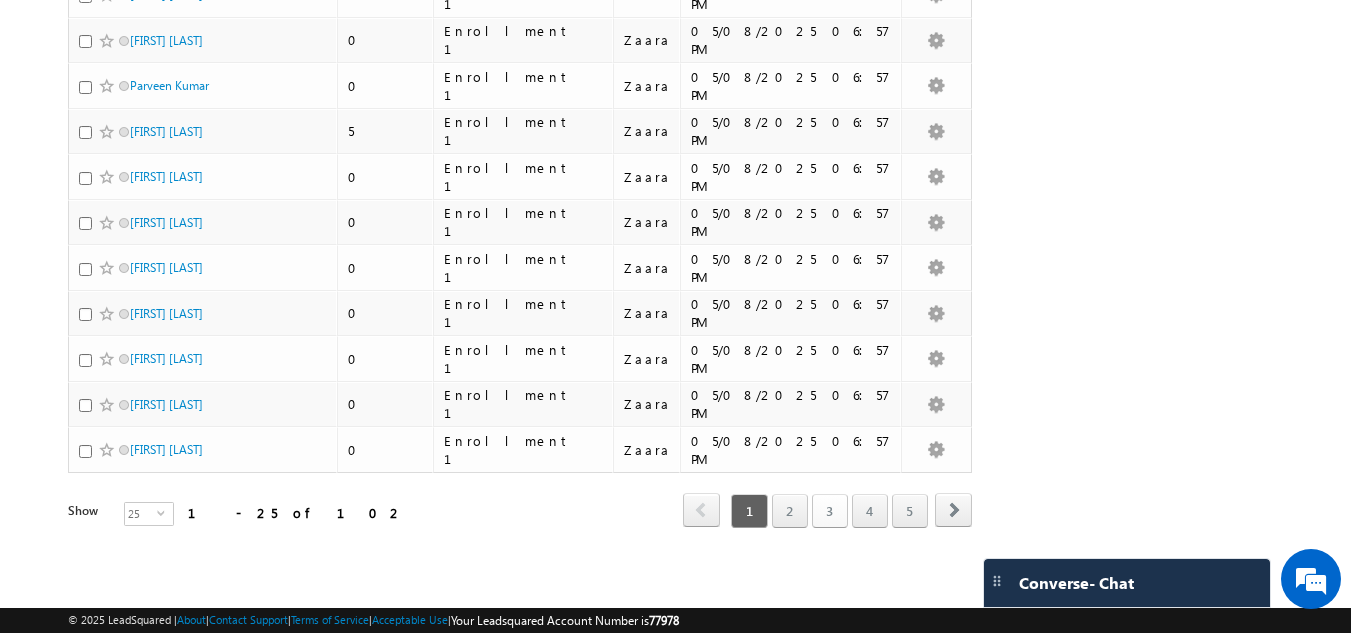 click on "3" at bounding box center (830, 511) 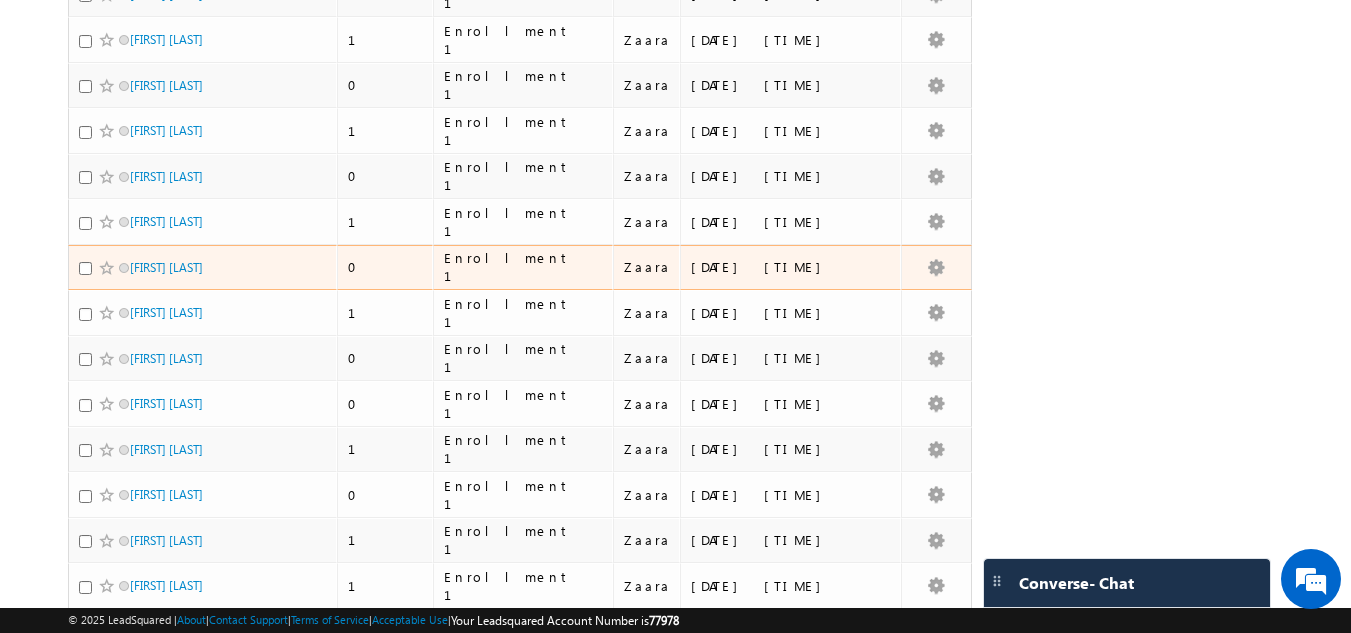 scroll, scrollTop: 0, scrollLeft: 0, axis: both 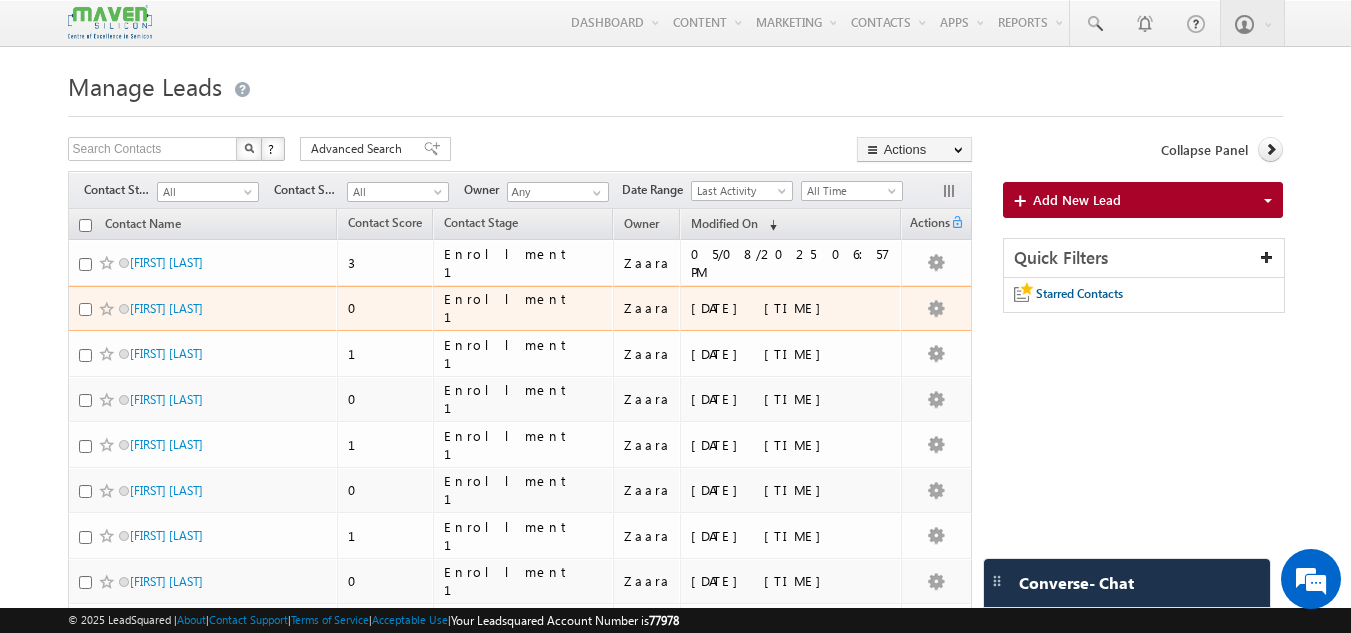 click at bounding box center (85, 309) 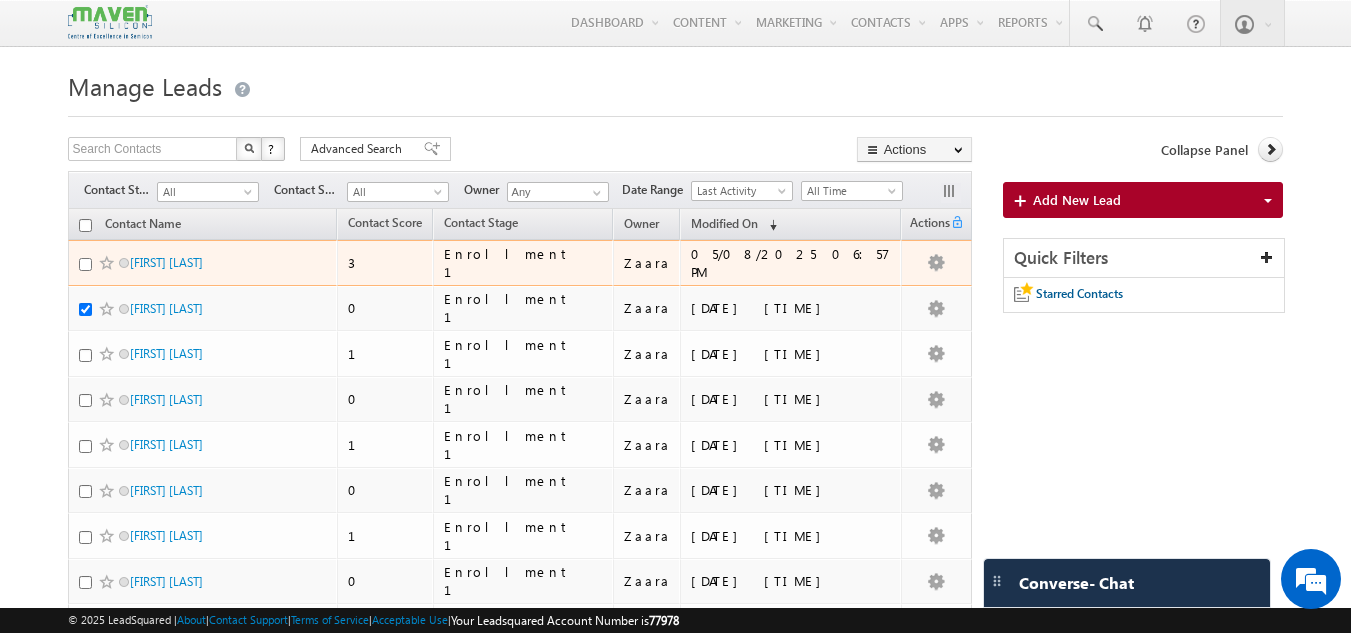 click at bounding box center (85, 264) 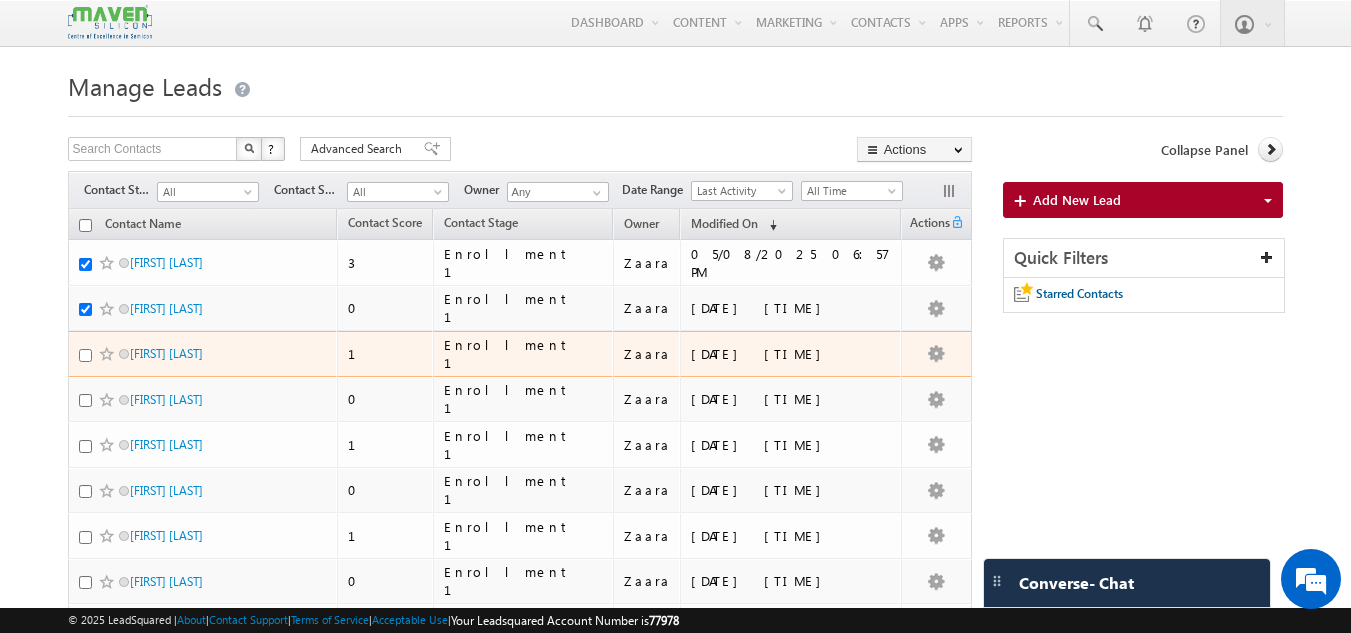 click at bounding box center (85, 355) 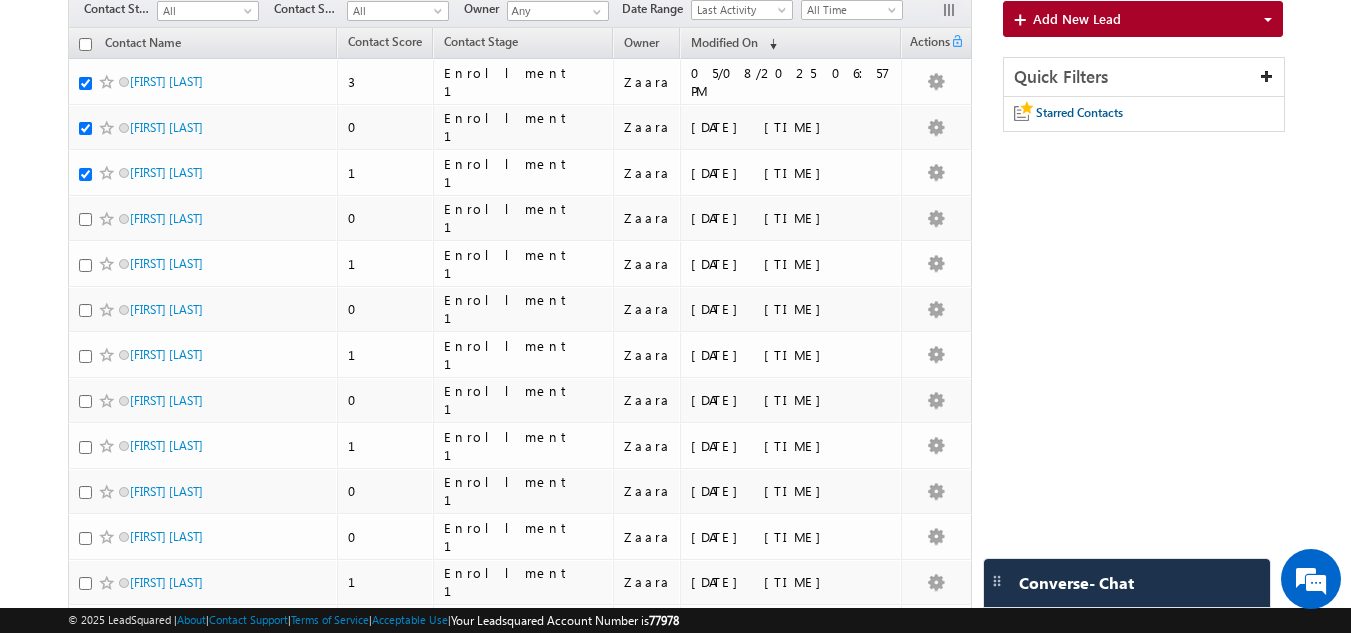 scroll, scrollTop: 200, scrollLeft: 0, axis: vertical 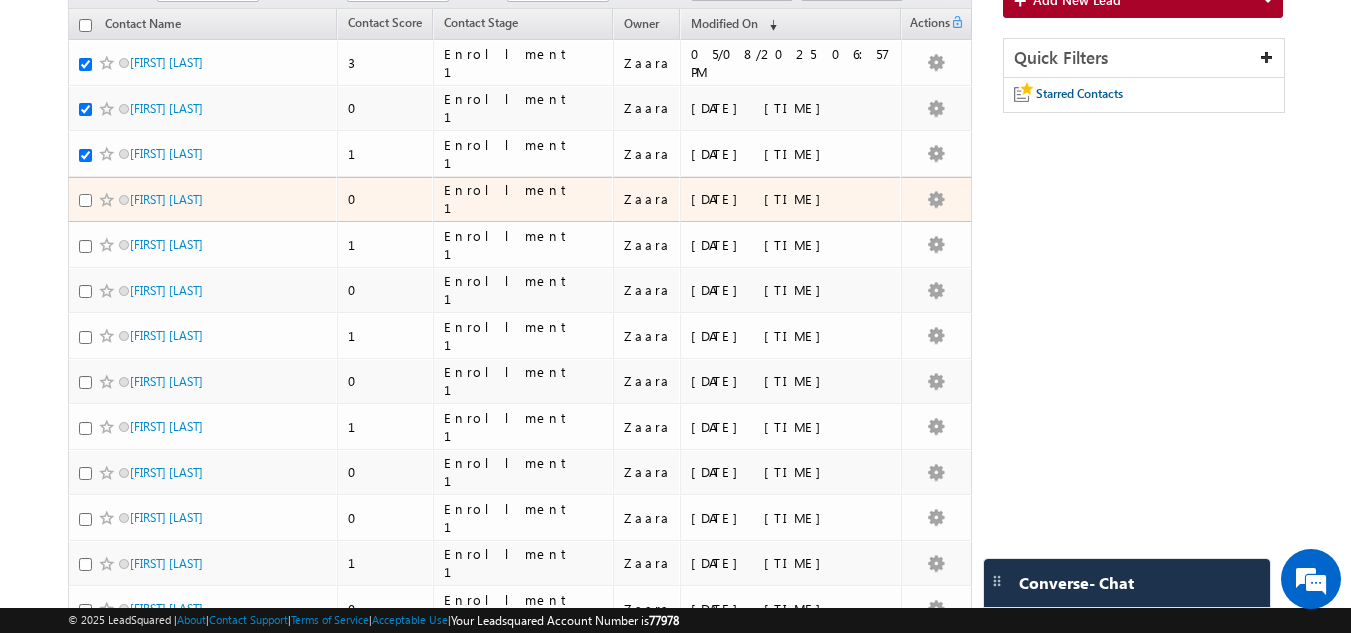 click at bounding box center (85, 200) 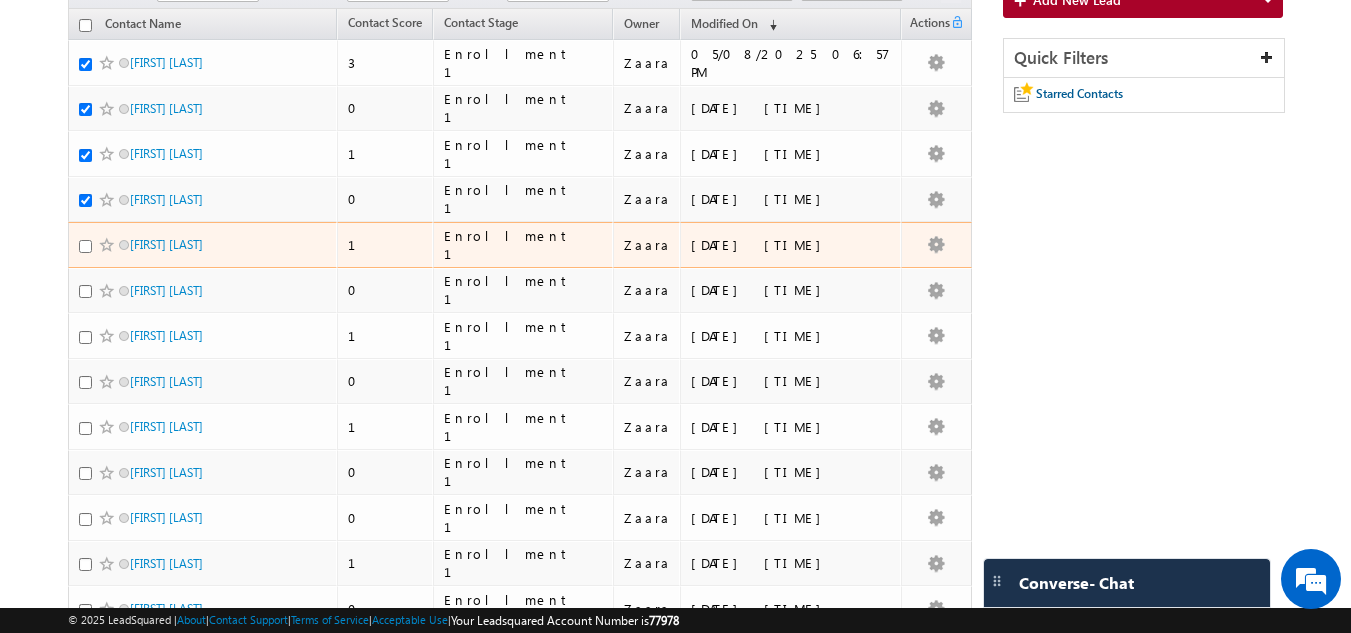 click at bounding box center [85, 246] 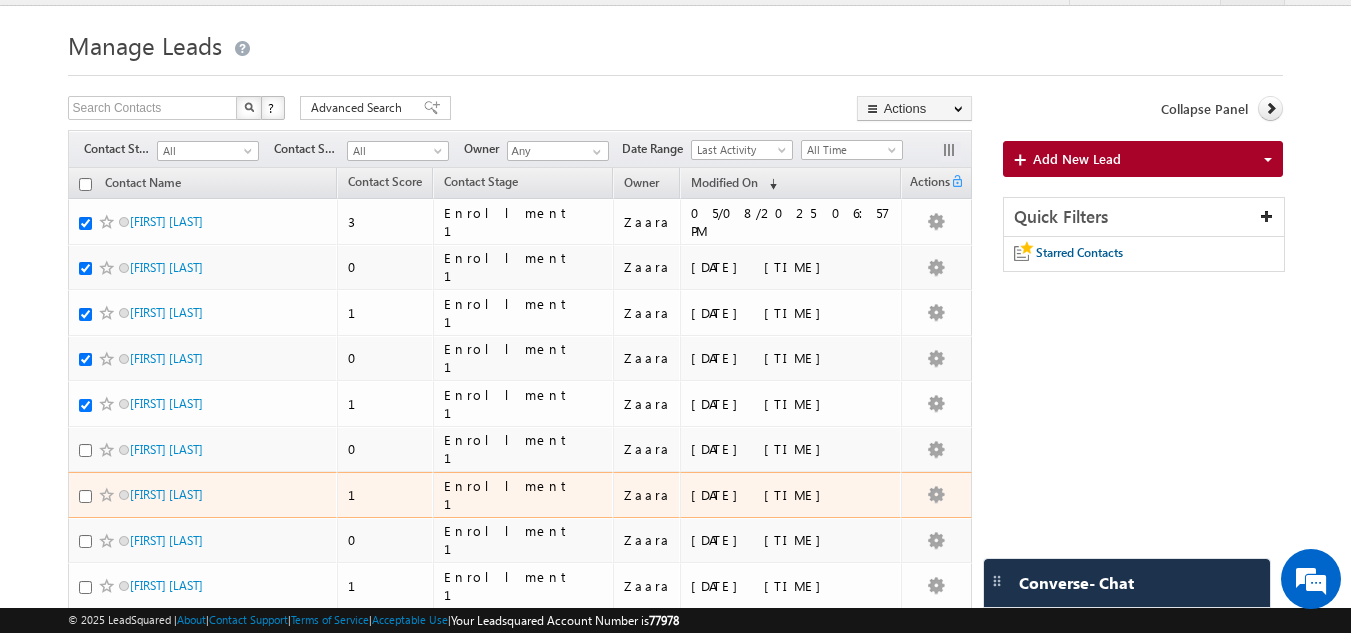 scroll, scrollTop: 43, scrollLeft: 0, axis: vertical 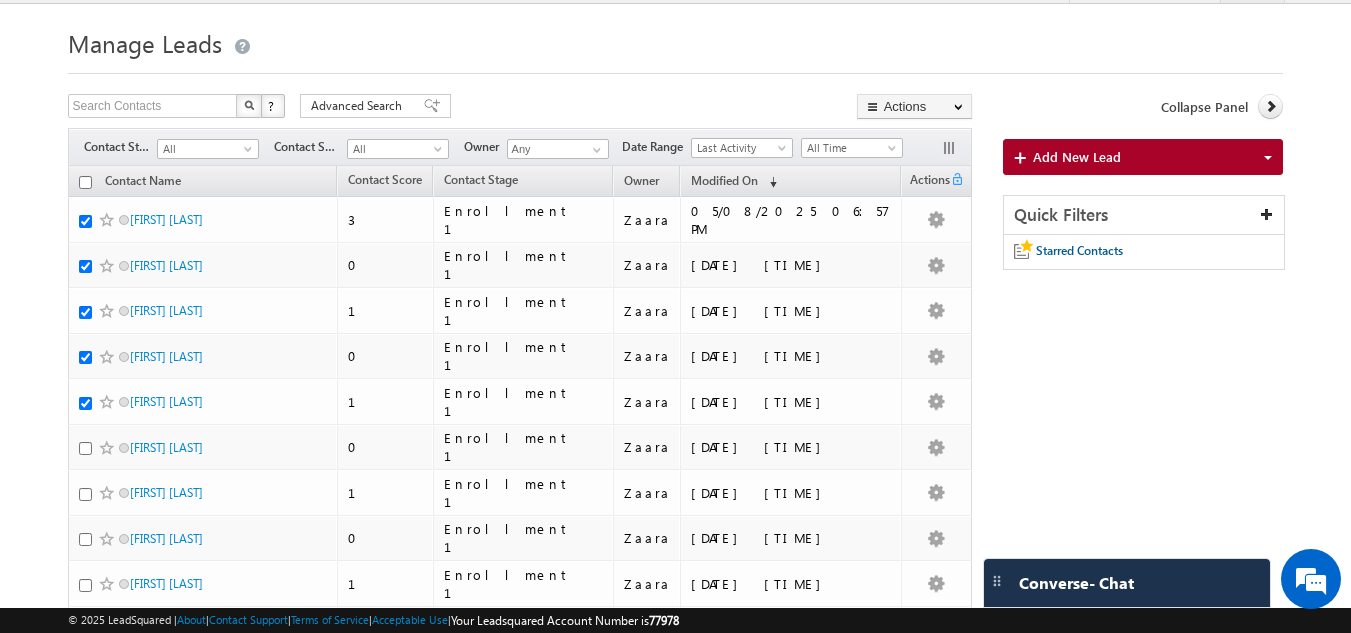 click on "Menu
Zaara
lsq2@ maven -sili con.c om" at bounding box center [675, 701] 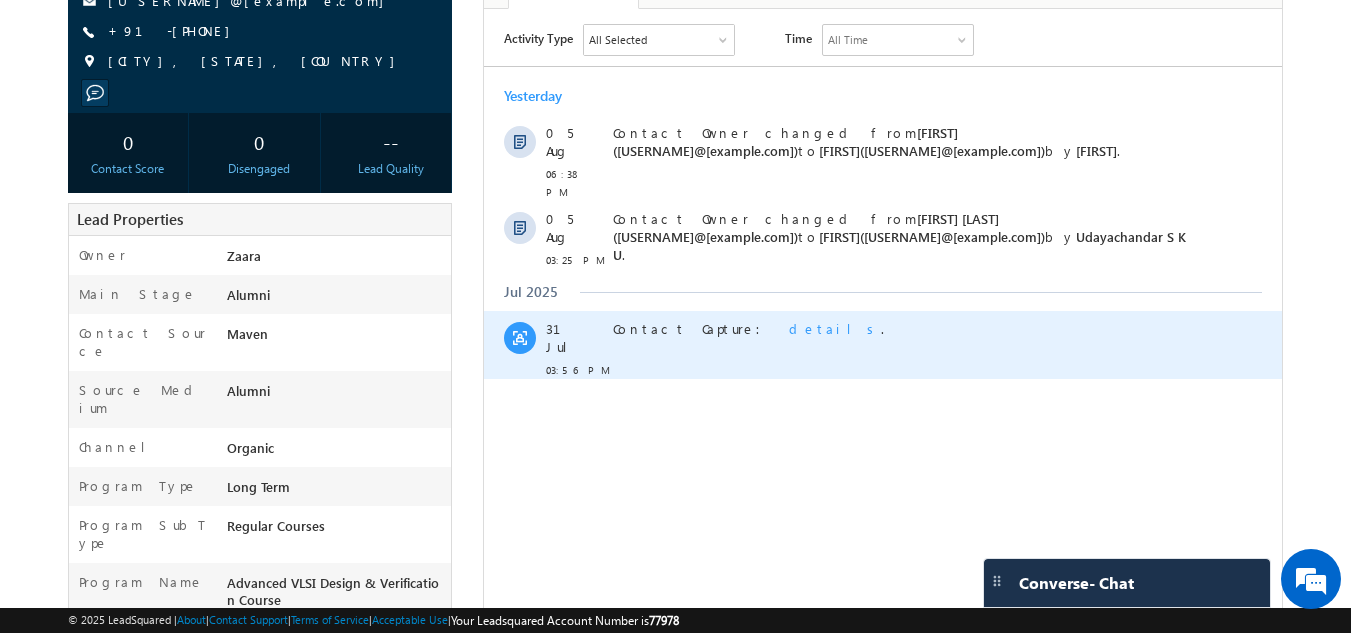 scroll, scrollTop: 0, scrollLeft: 0, axis: both 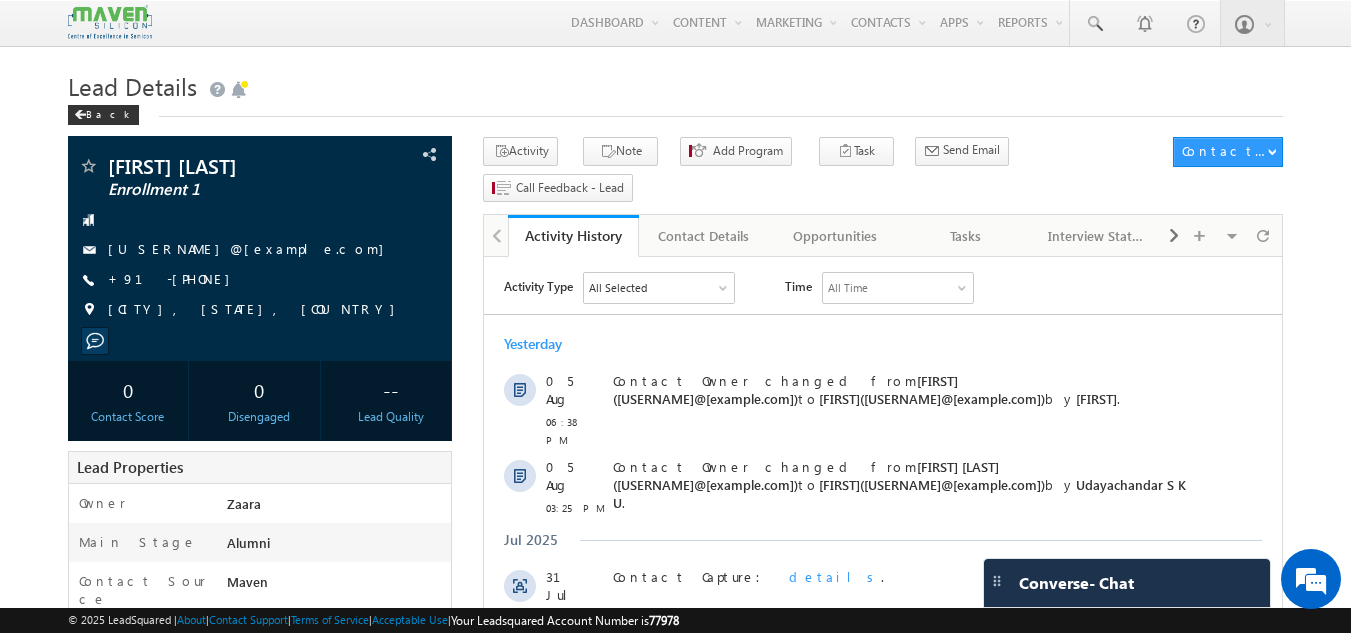 click on "Yesterday" at bounding box center [883, 344] 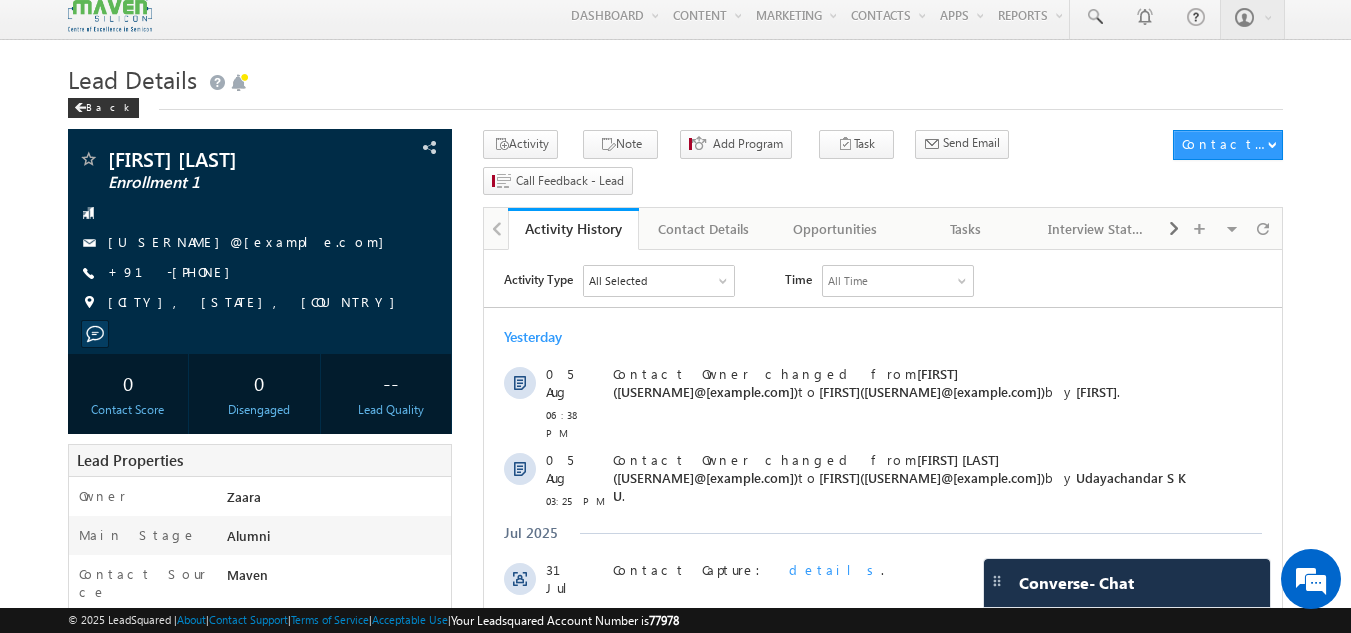 scroll, scrollTop: 0, scrollLeft: 0, axis: both 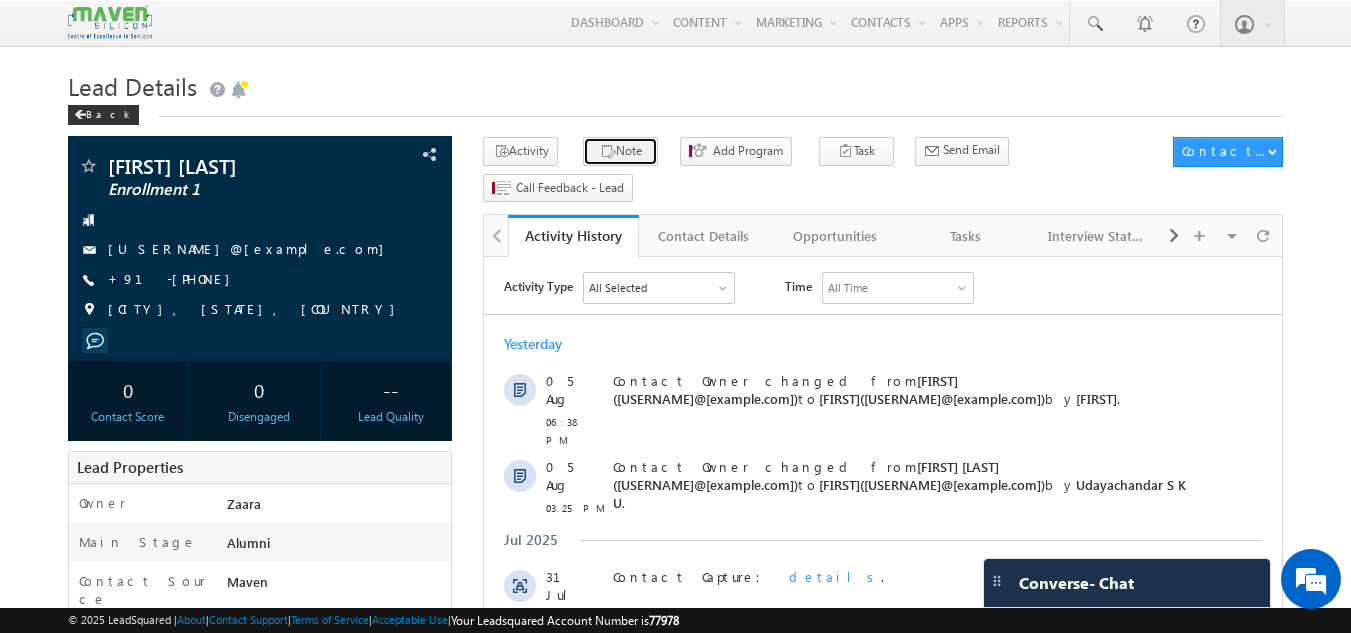click on "Note" at bounding box center [620, 151] 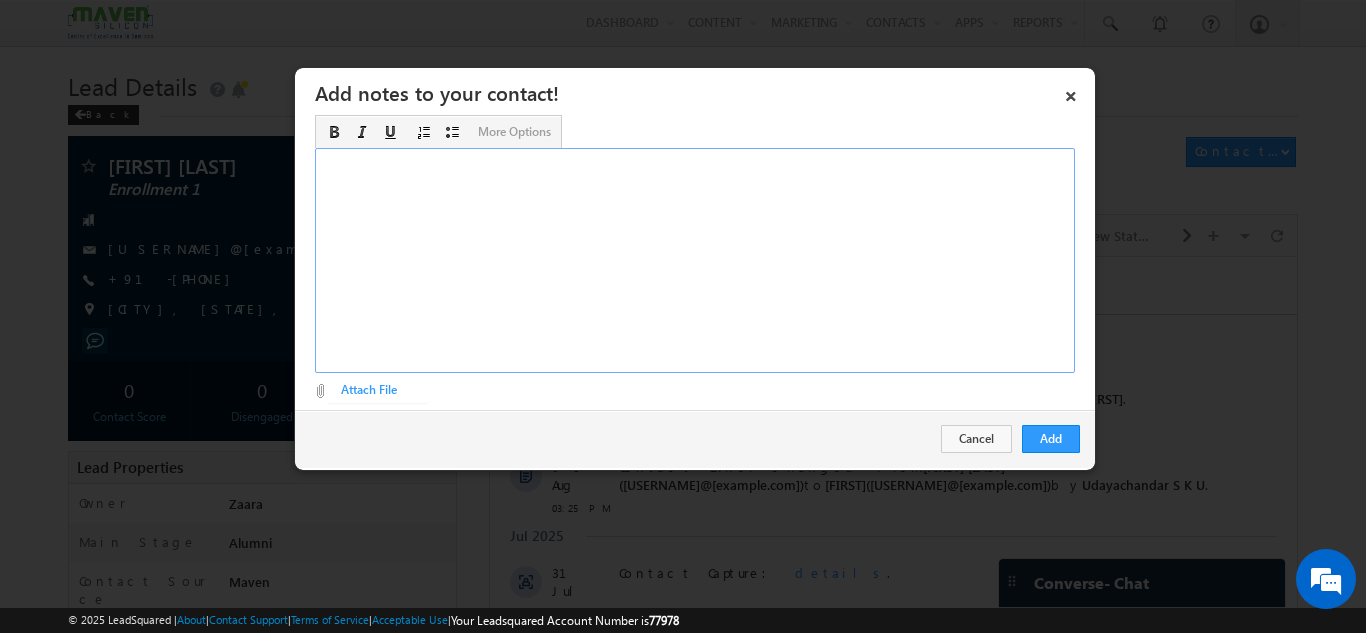 click at bounding box center [695, 260] 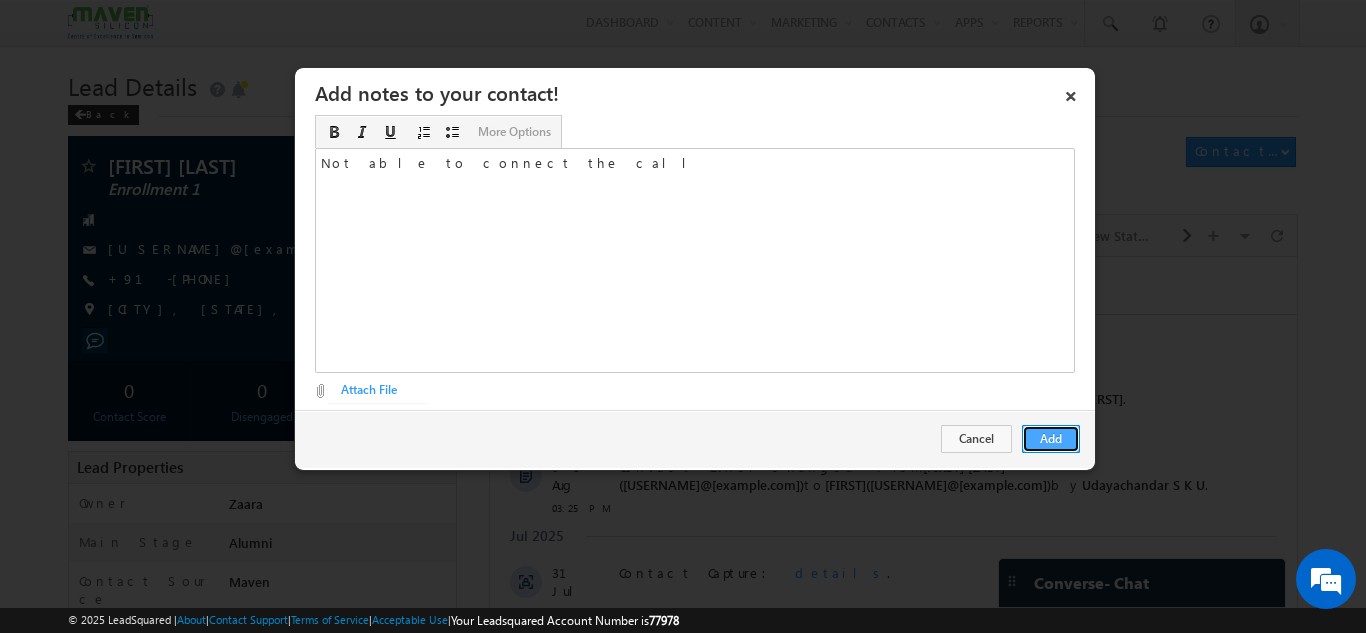 click on "Add" at bounding box center (1051, 439) 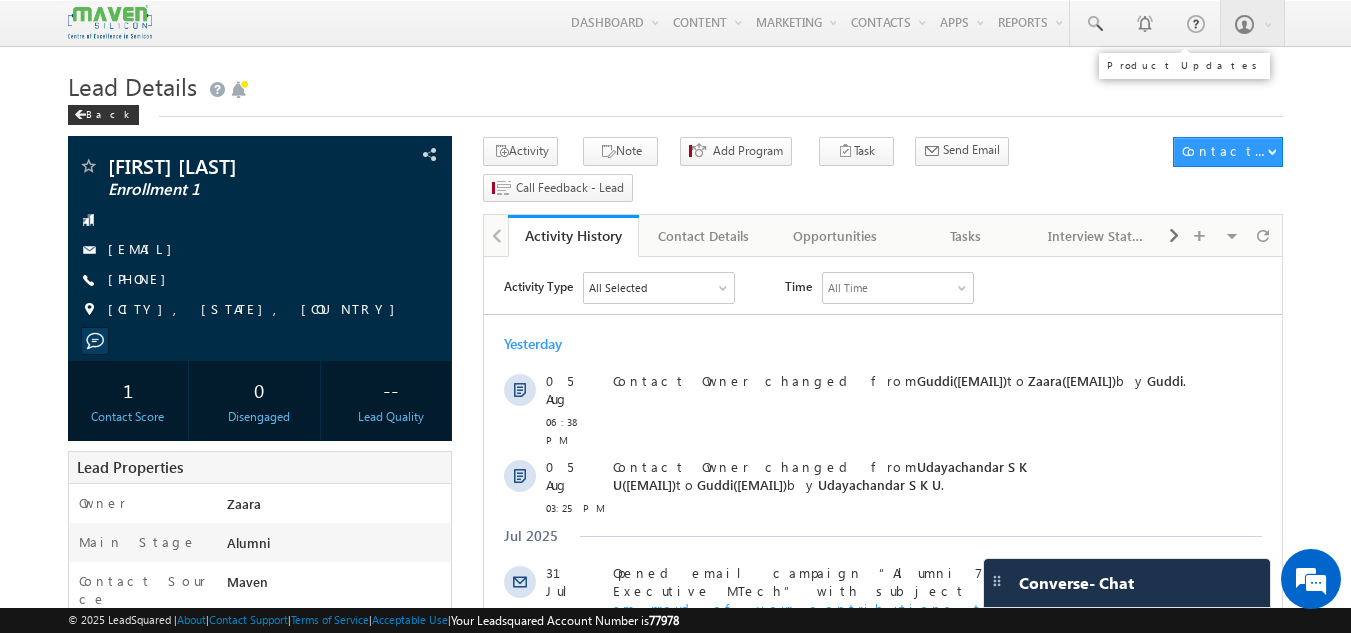 scroll, scrollTop: 0, scrollLeft: 0, axis: both 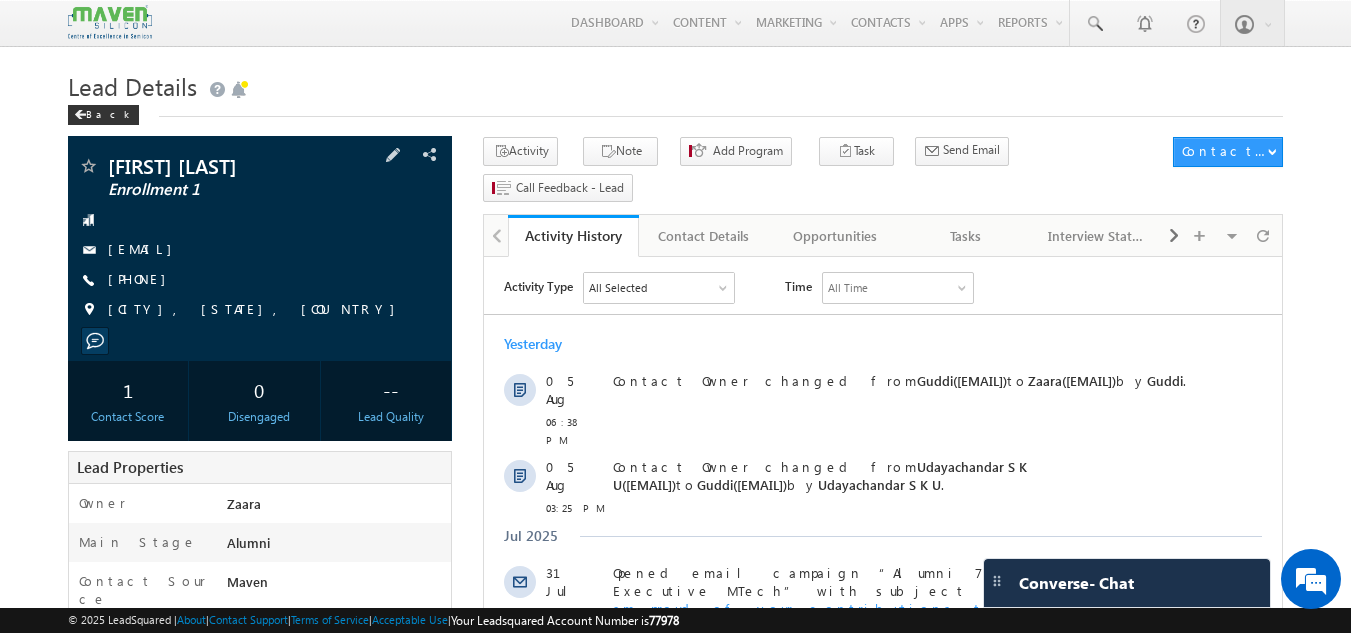 click on "[PHONE]" at bounding box center [260, 280] 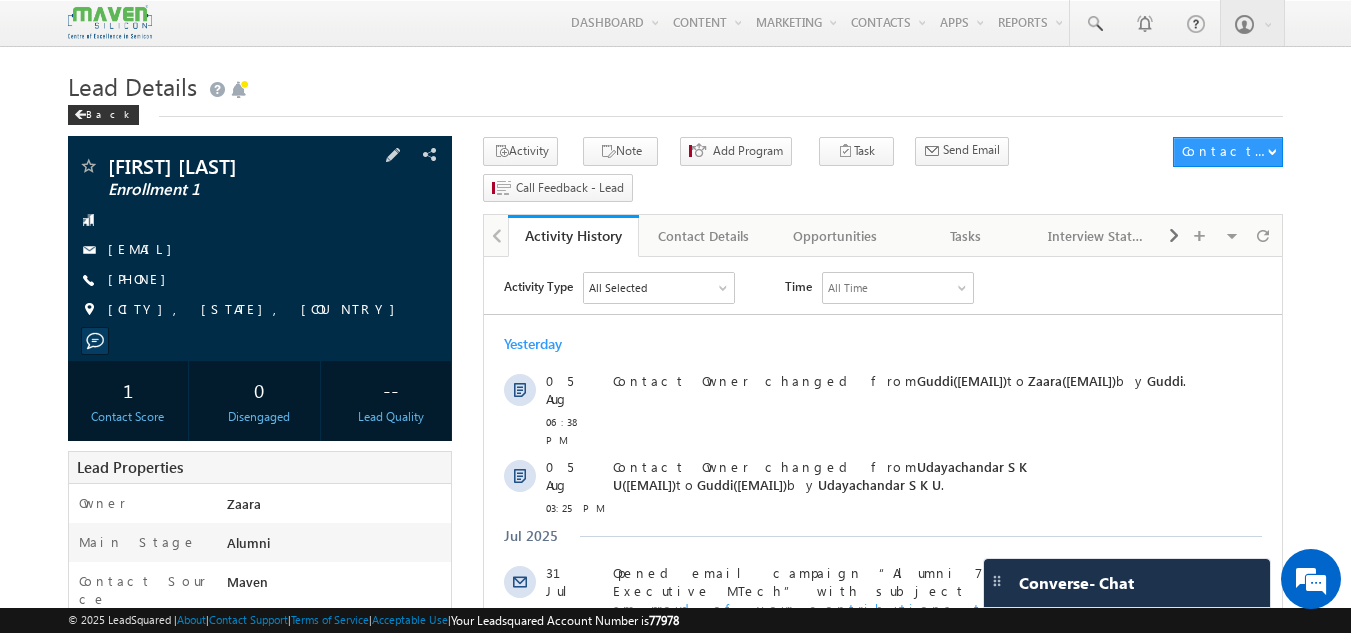 click on "[PHONE]" at bounding box center [260, 280] 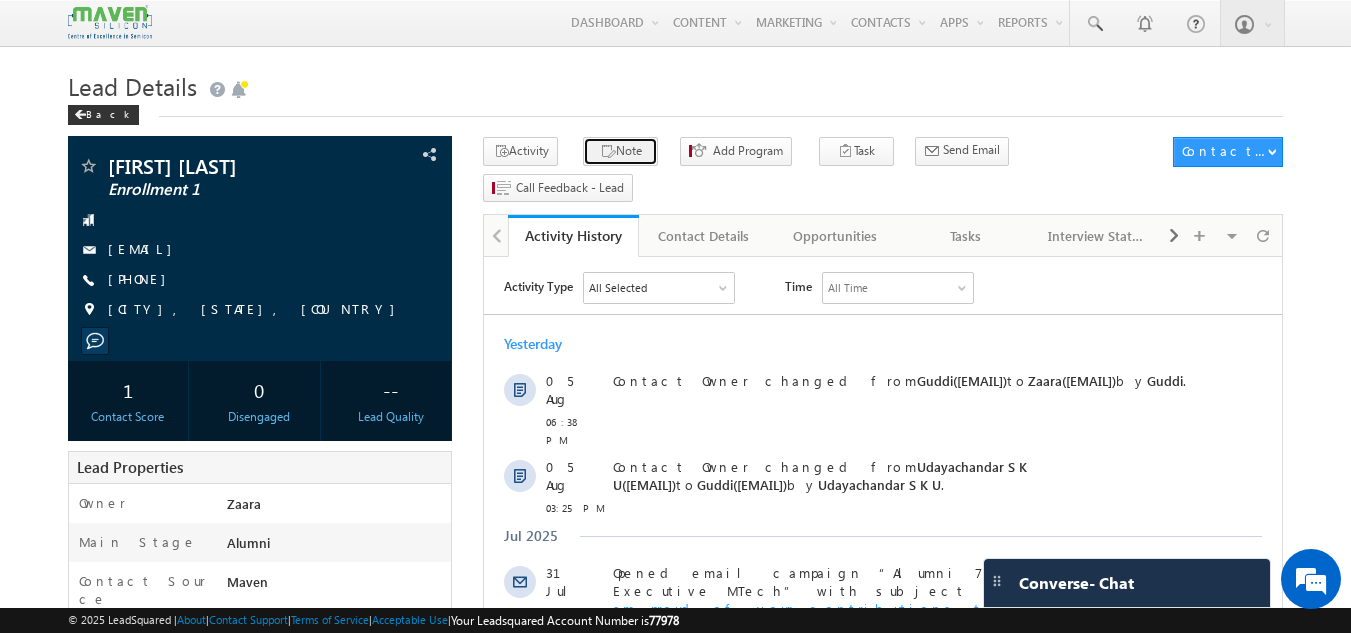 click on "Note" at bounding box center (620, 151) 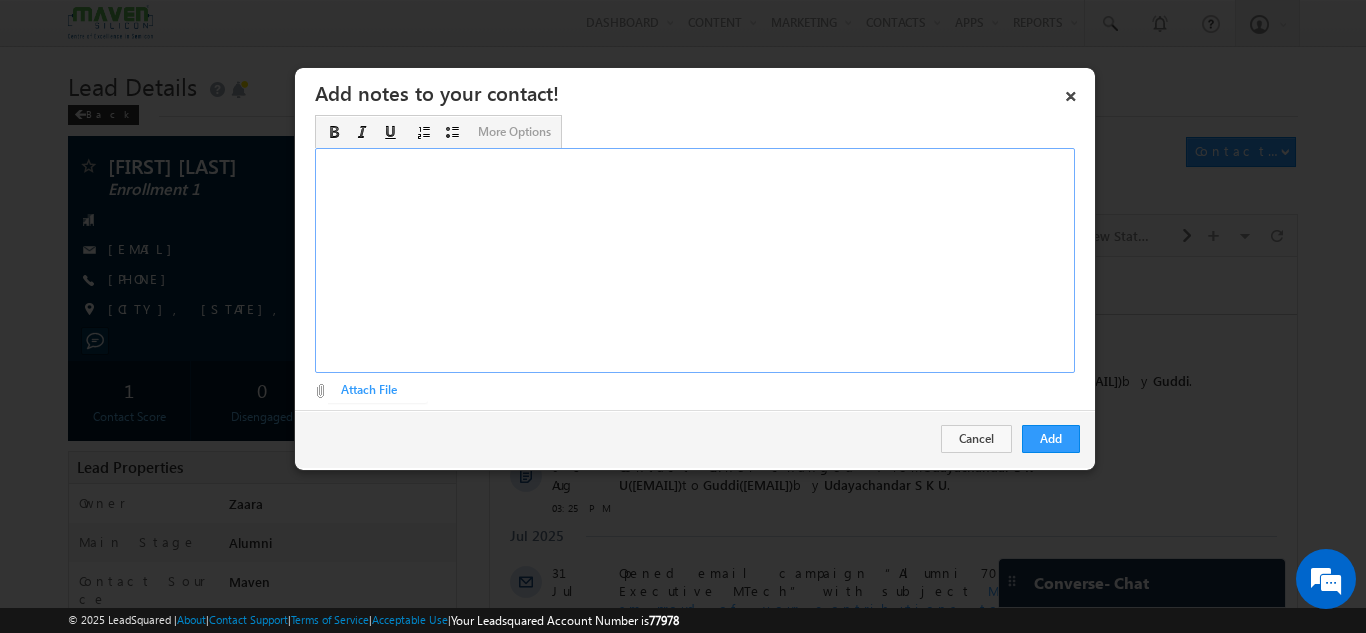 click at bounding box center (695, 260) 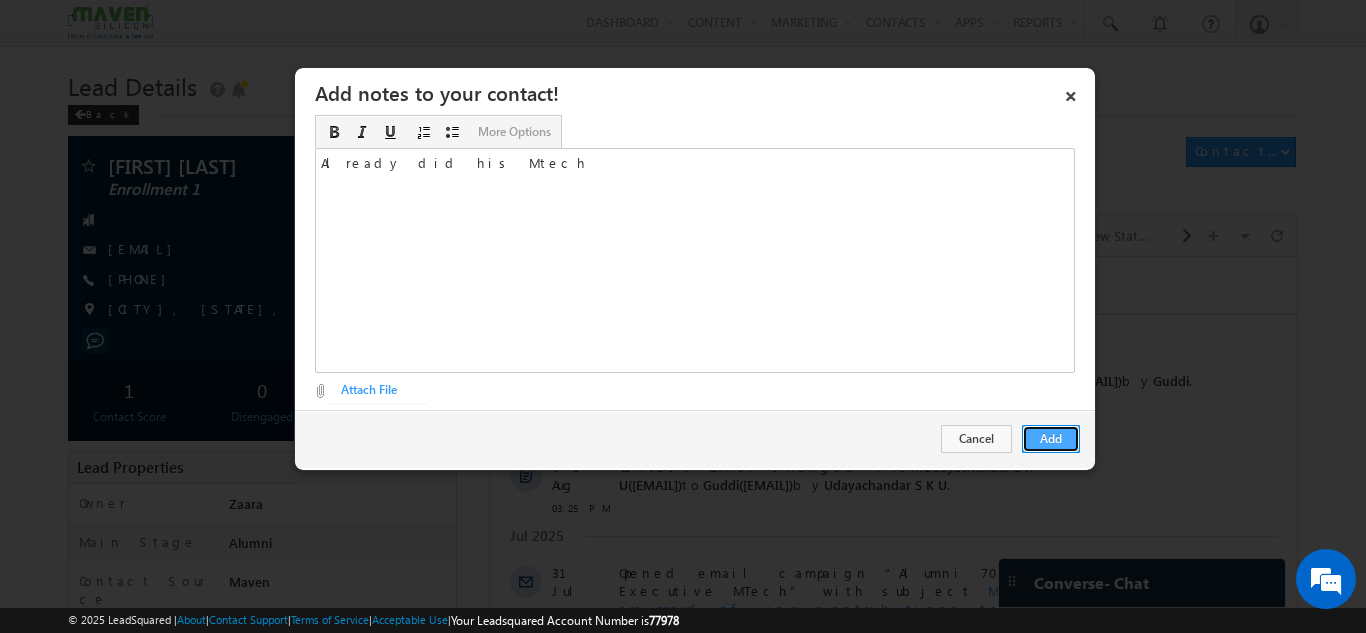 click on "Add" at bounding box center (1051, 439) 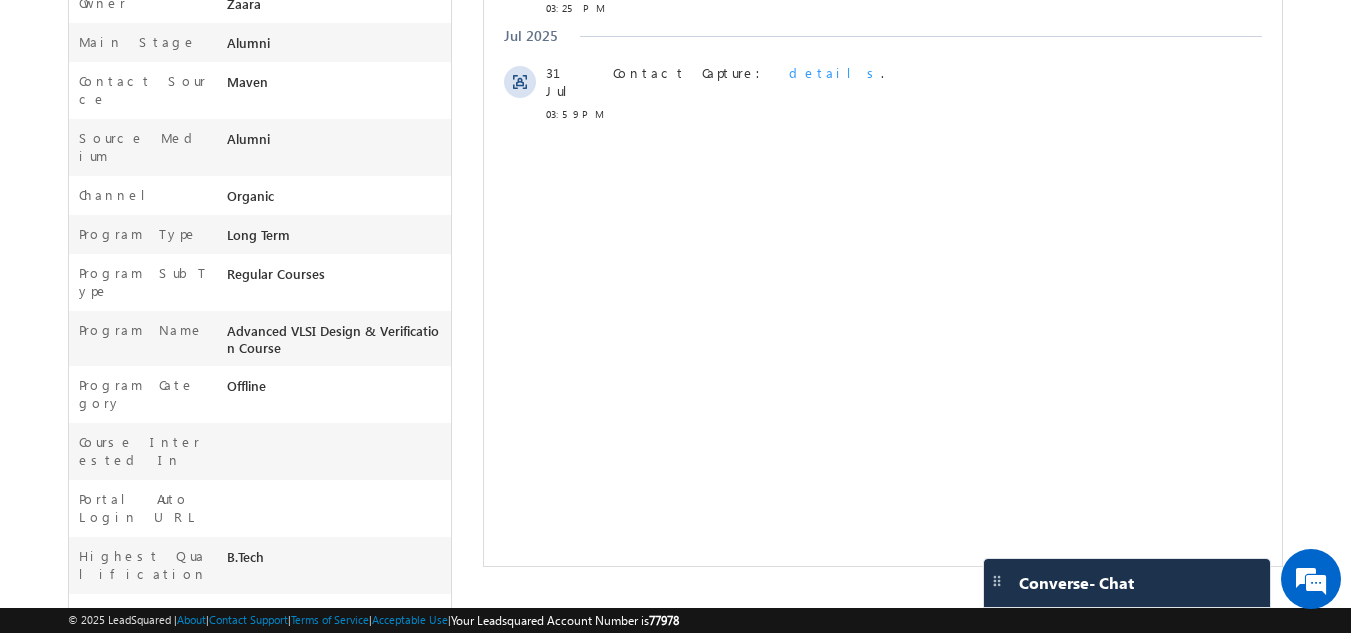 scroll, scrollTop: 748, scrollLeft: 0, axis: vertical 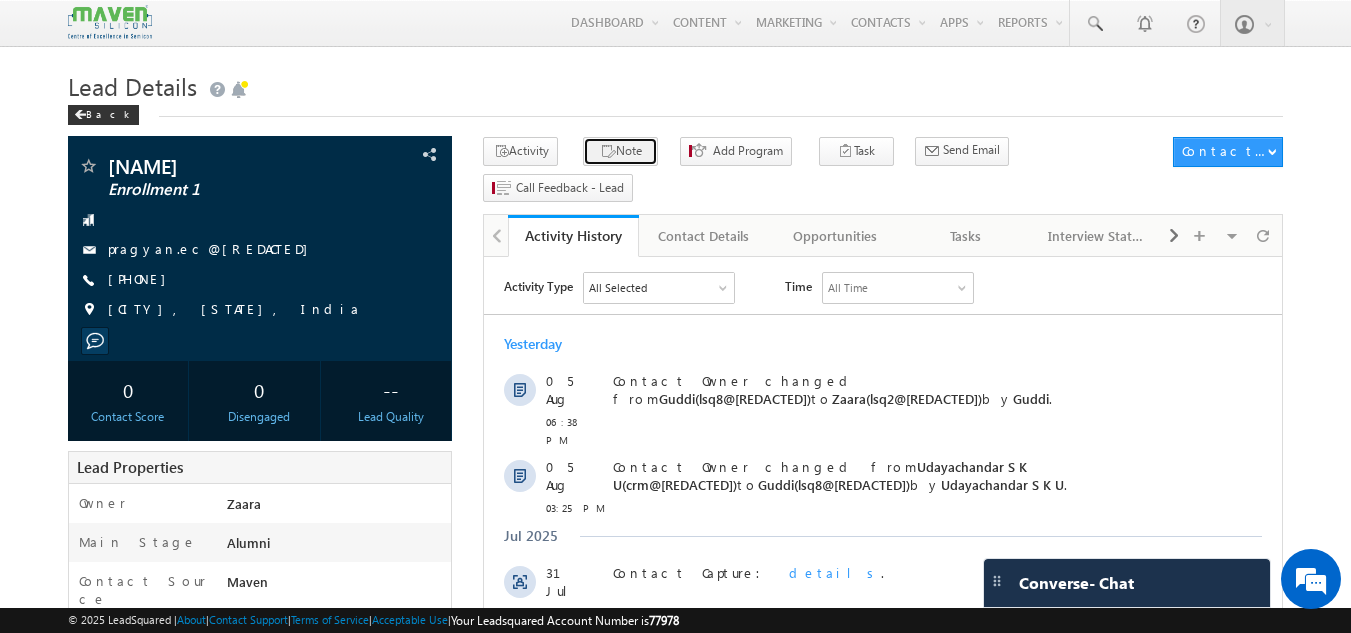 click on "Note" at bounding box center (620, 151) 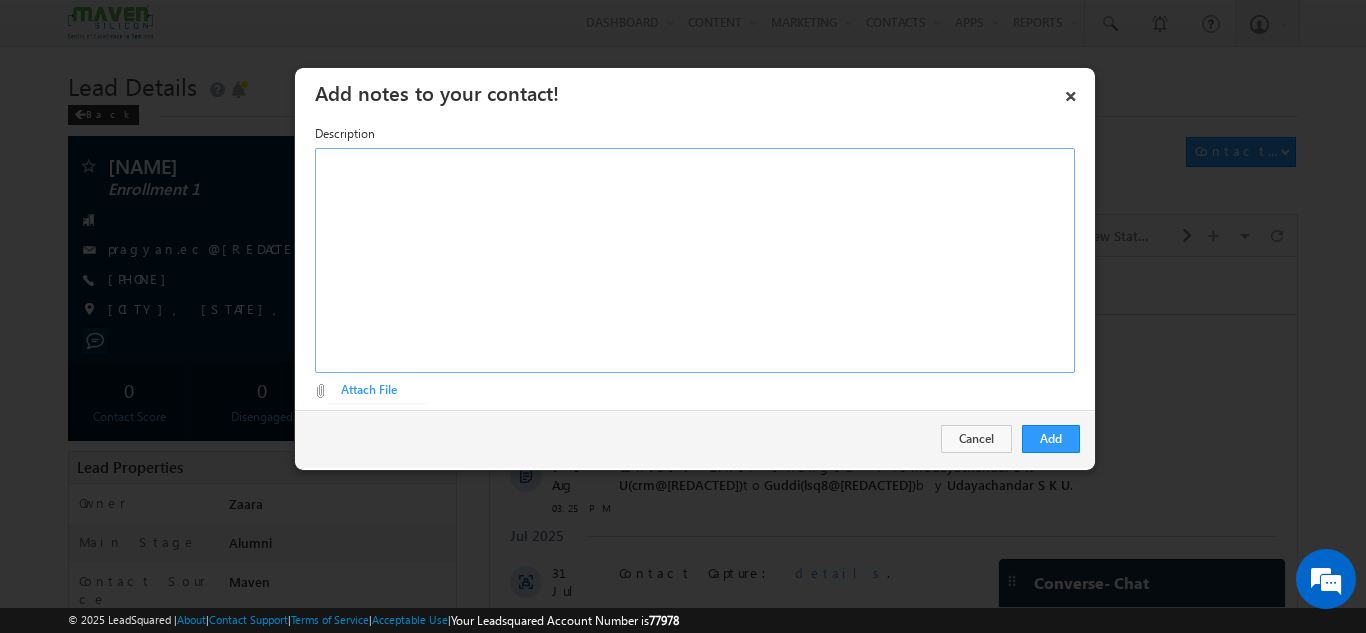 click at bounding box center [695, 260] 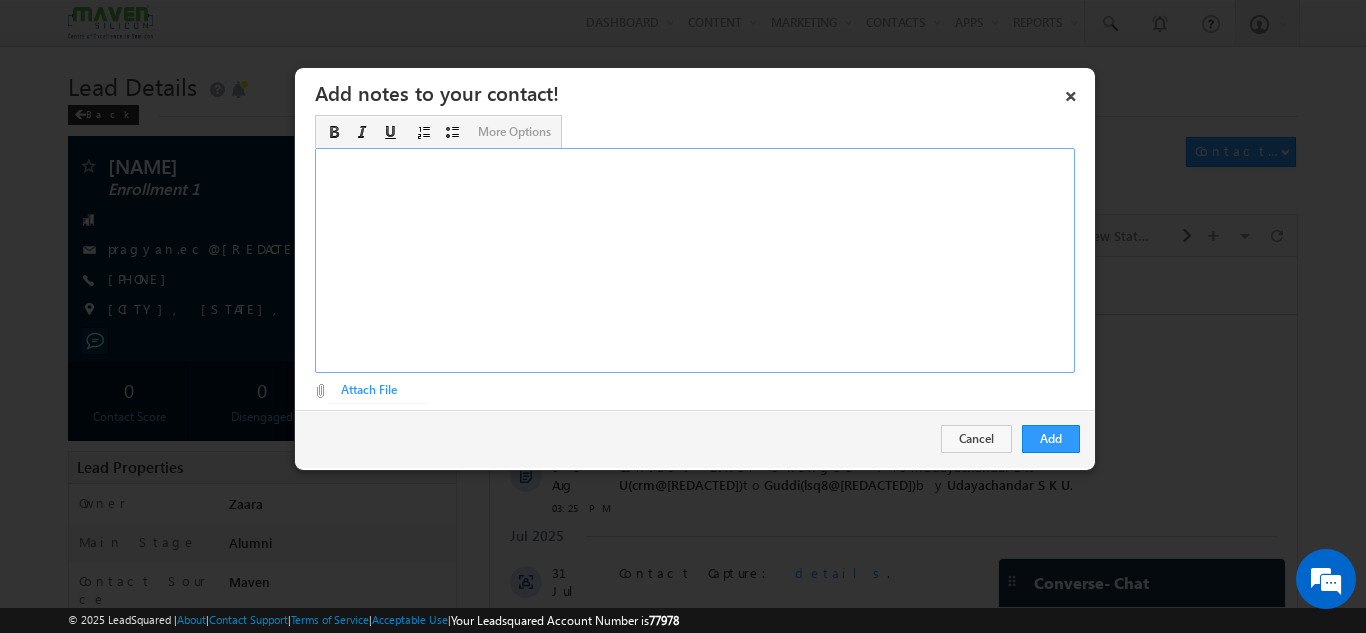 type 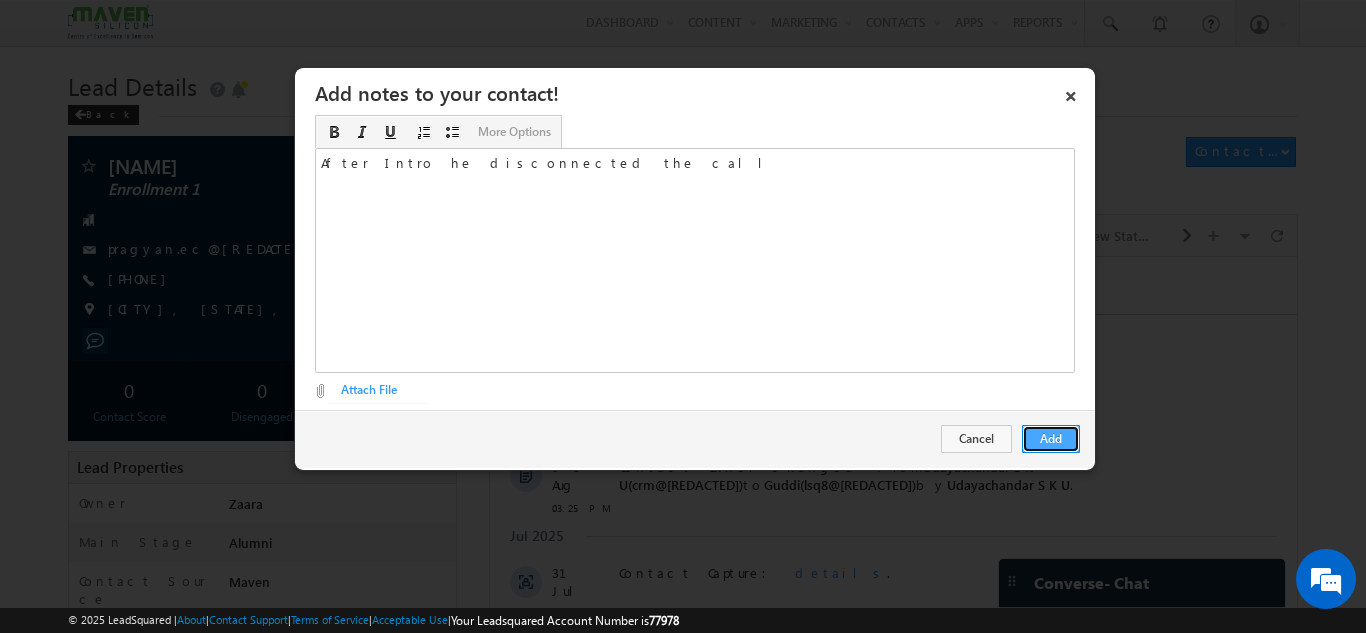 click on "Add" at bounding box center (1051, 439) 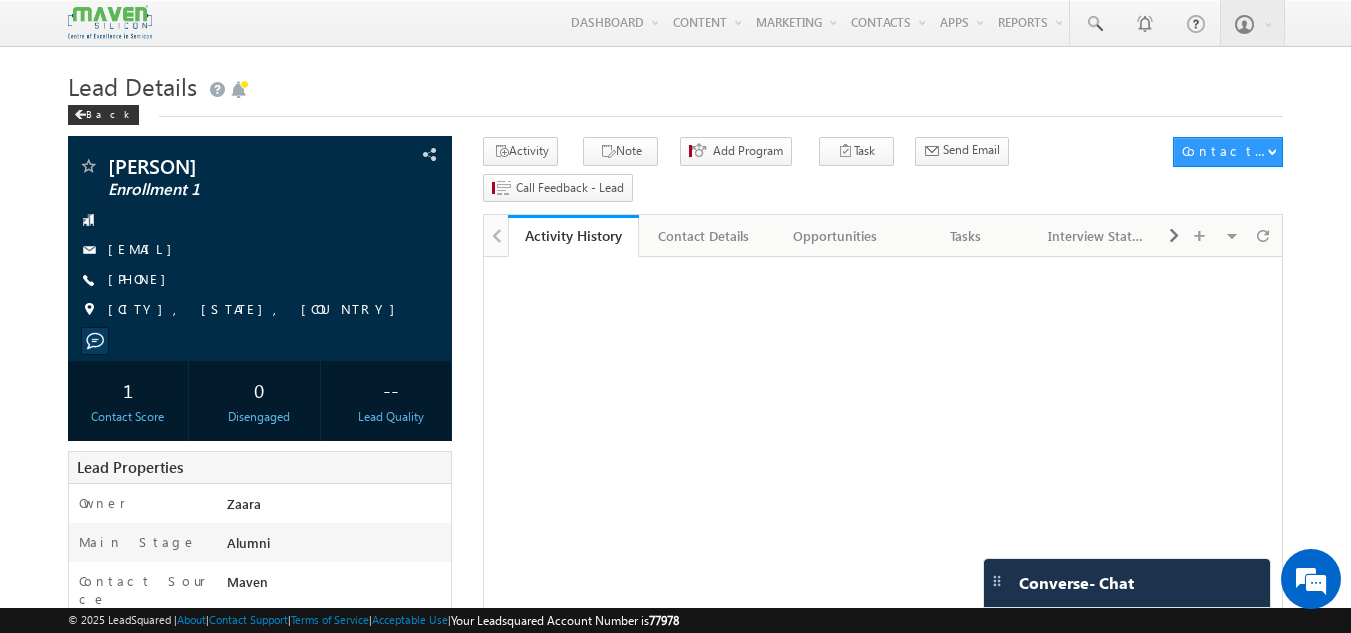 scroll, scrollTop: 0, scrollLeft: 0, axis: both 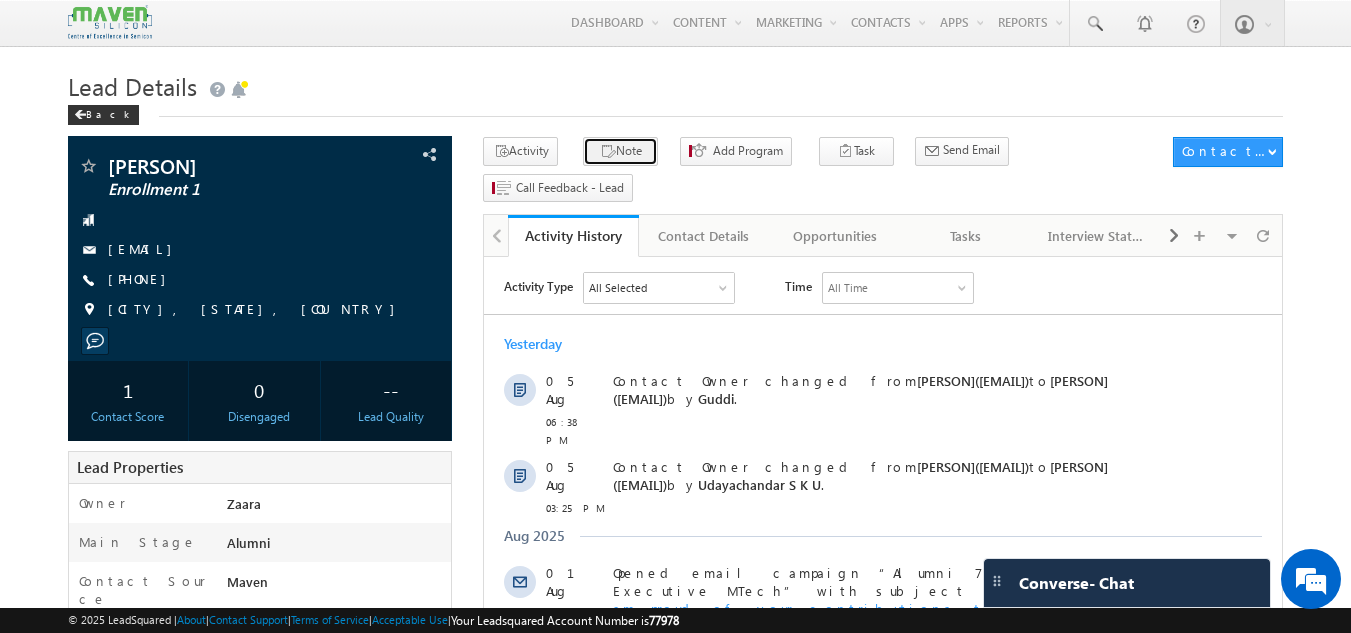 click on "Note" at bounding box center (620, 151) 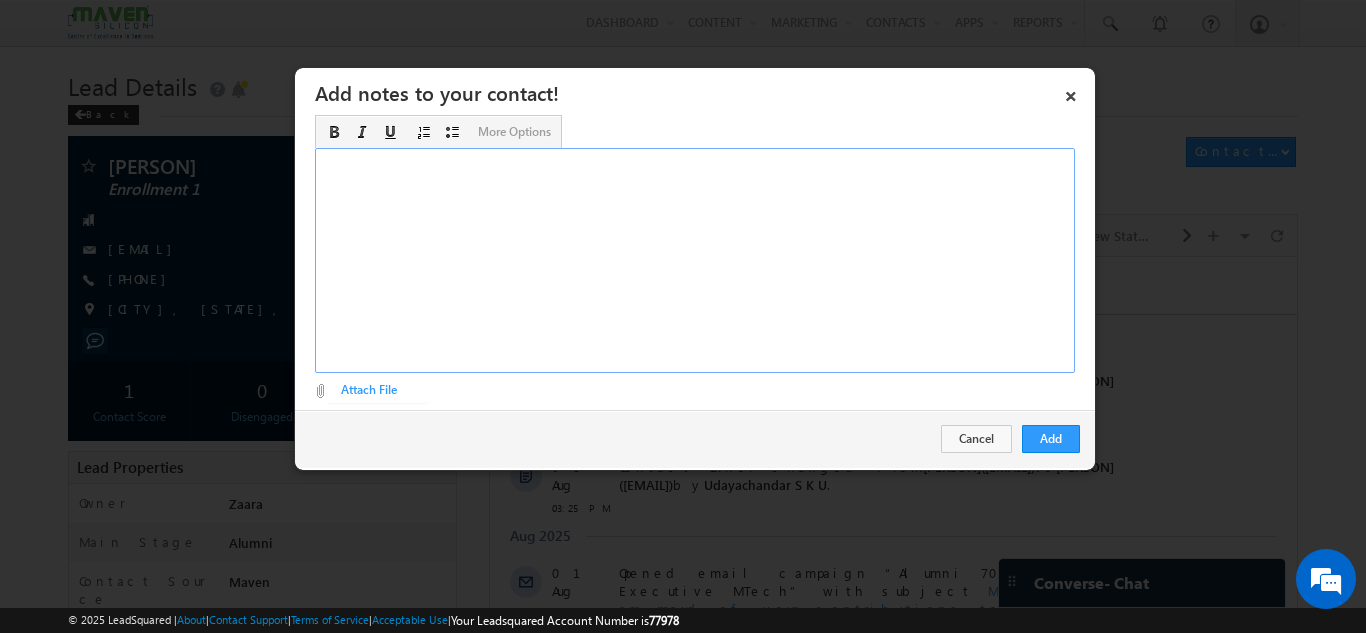 click at bounding box center [695, 260] 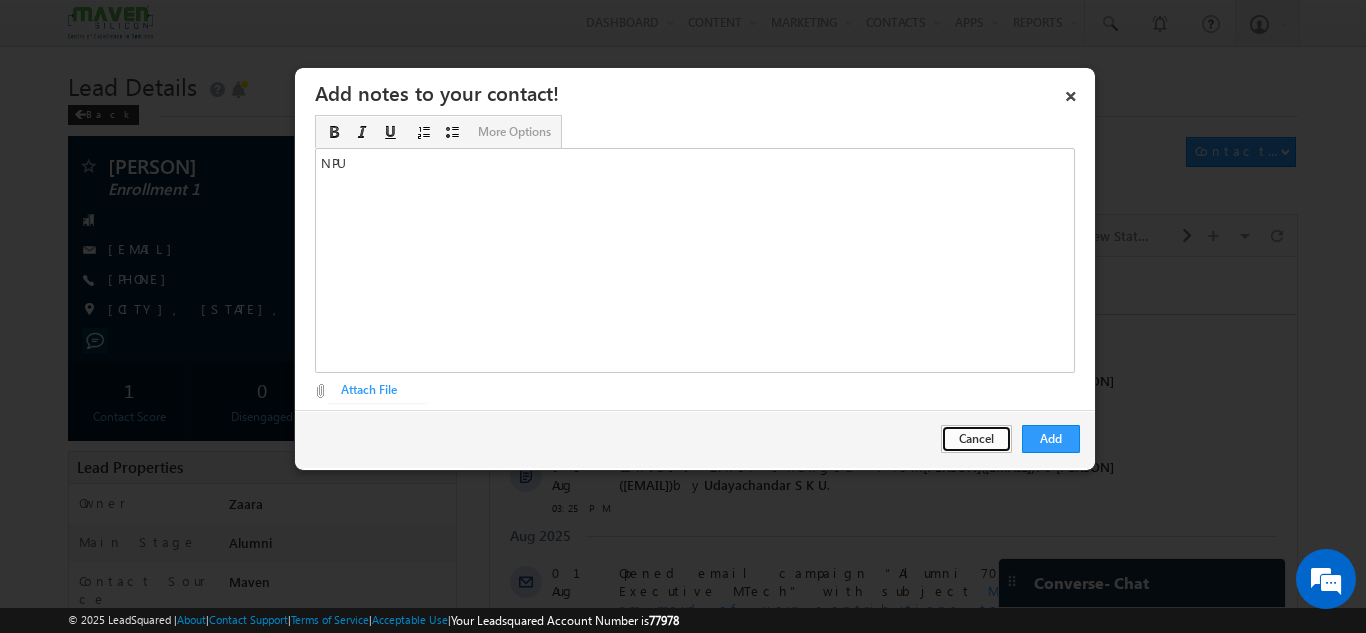 click on "Cancel" at bounding box center (976, 439) 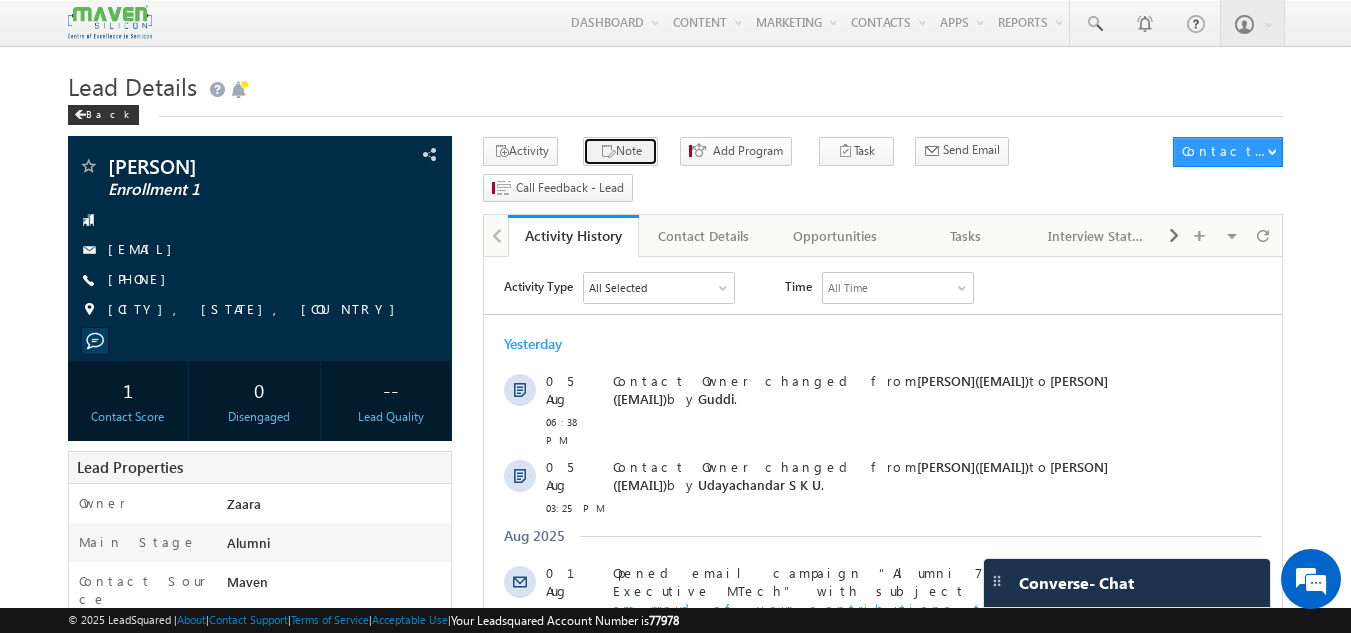 click on "Note" at bounding box center (620, 151) 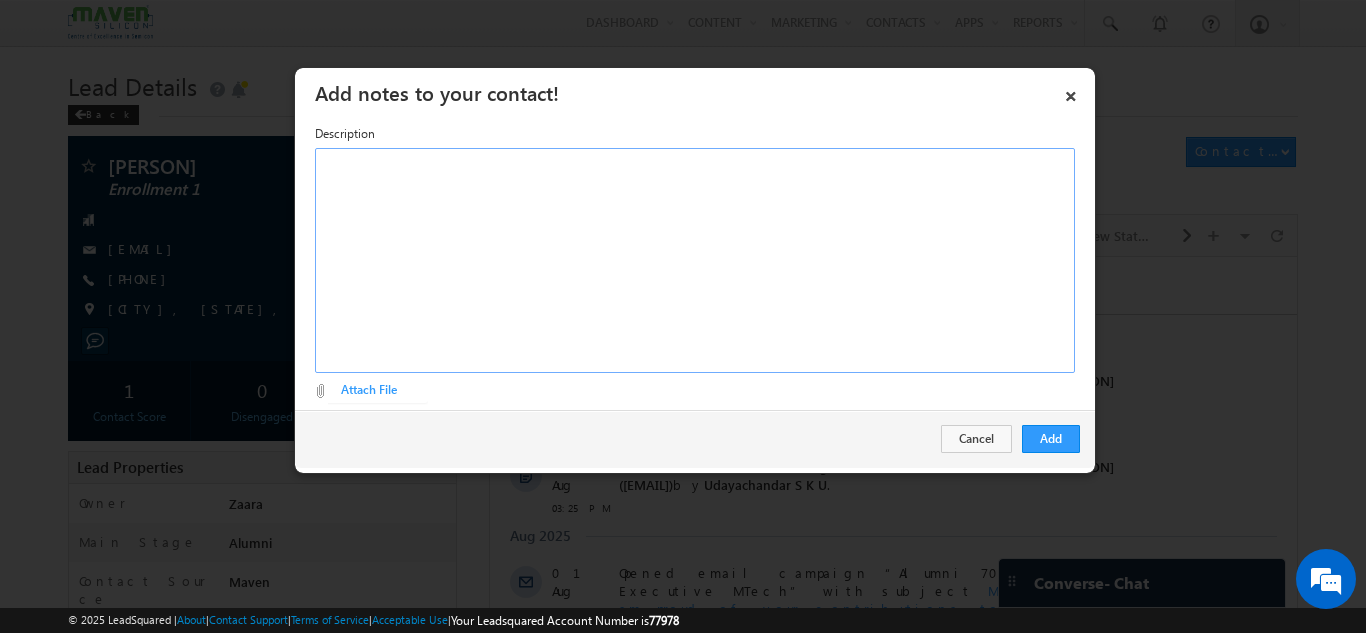 click at bounding box center (695, 260) 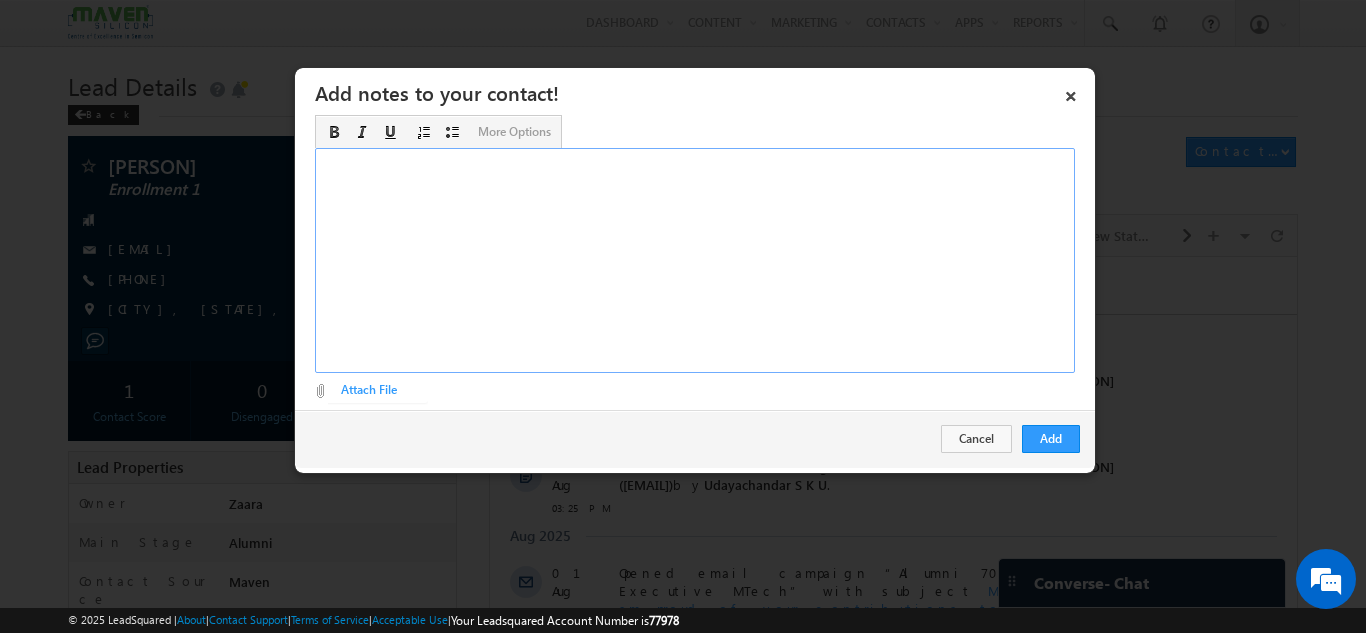 click at bounding box center [695, 260] 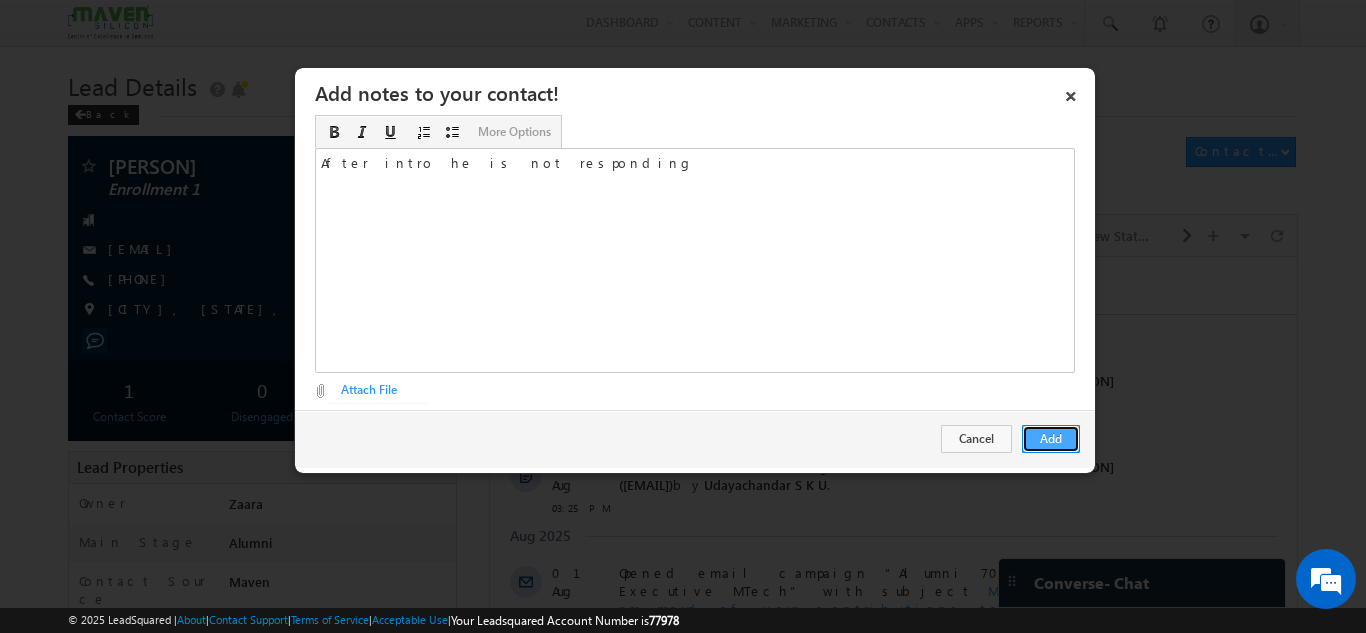click on "Add" at bounding box center (1051, 439) 